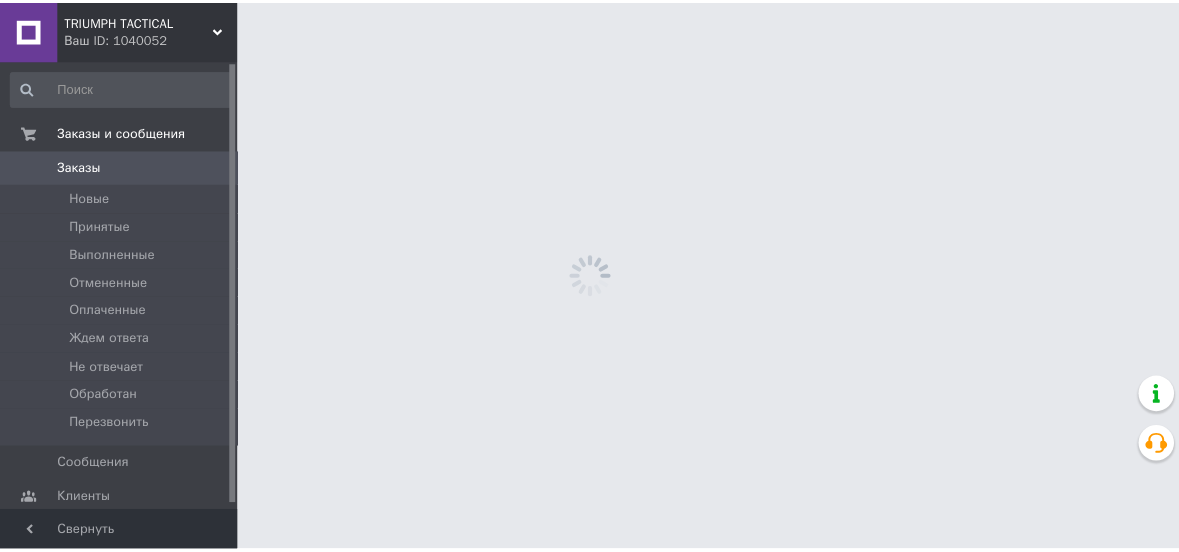 scroll, scrollTop: 0, scrollLeft: 0, axis: both 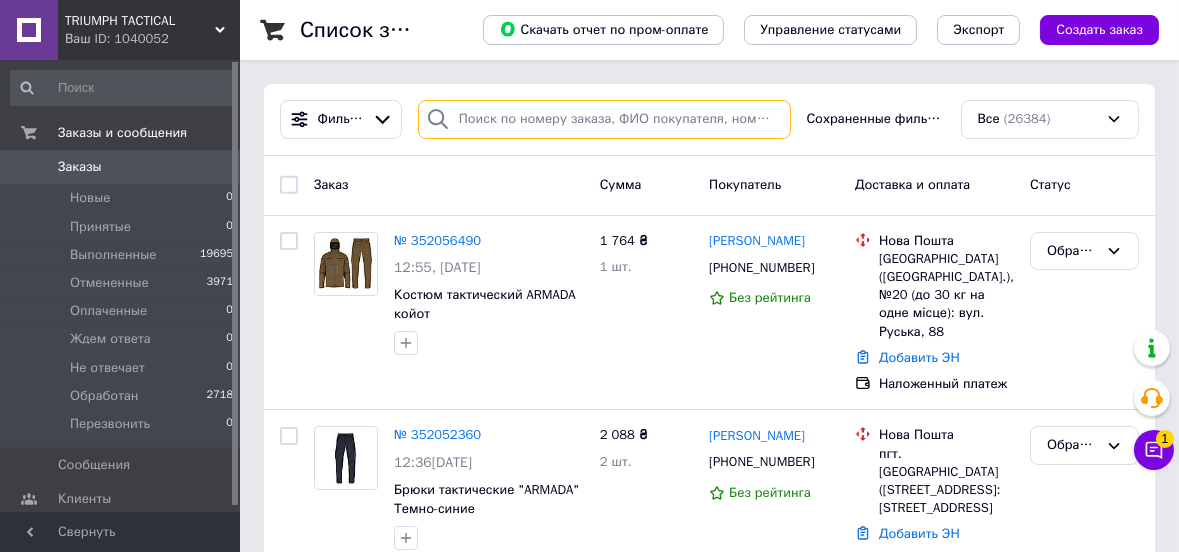 click at bounding box center (604, 119) 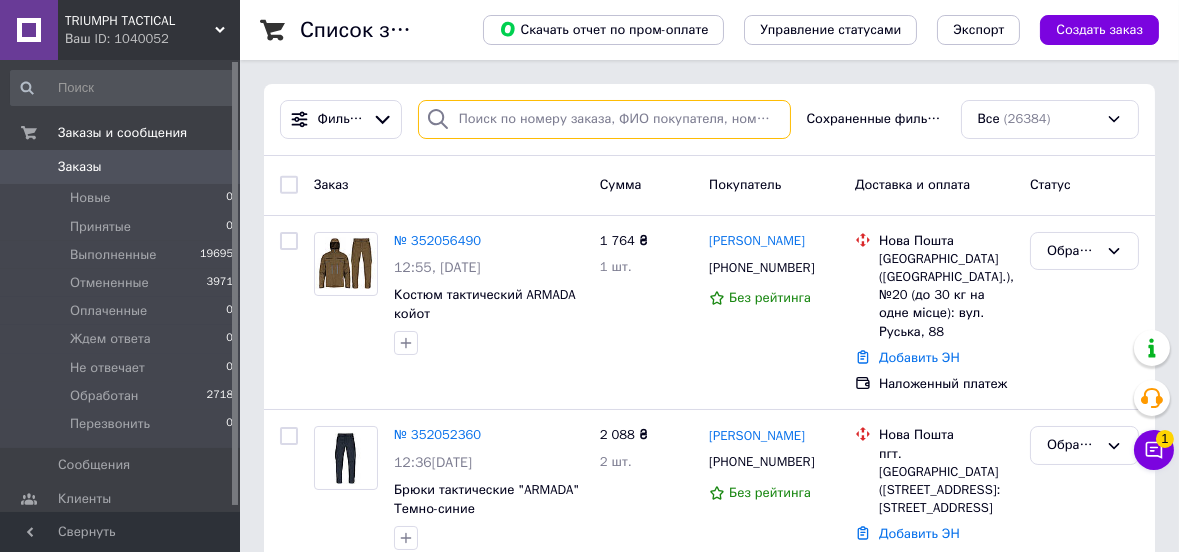 click at bounding box center [604, 119] 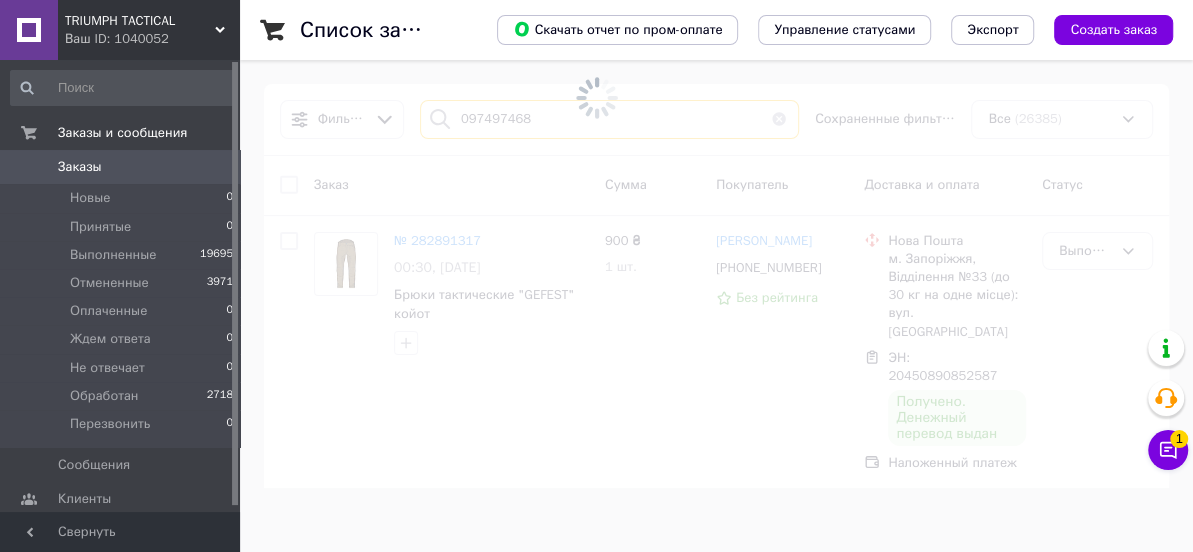 type on "0974974680" 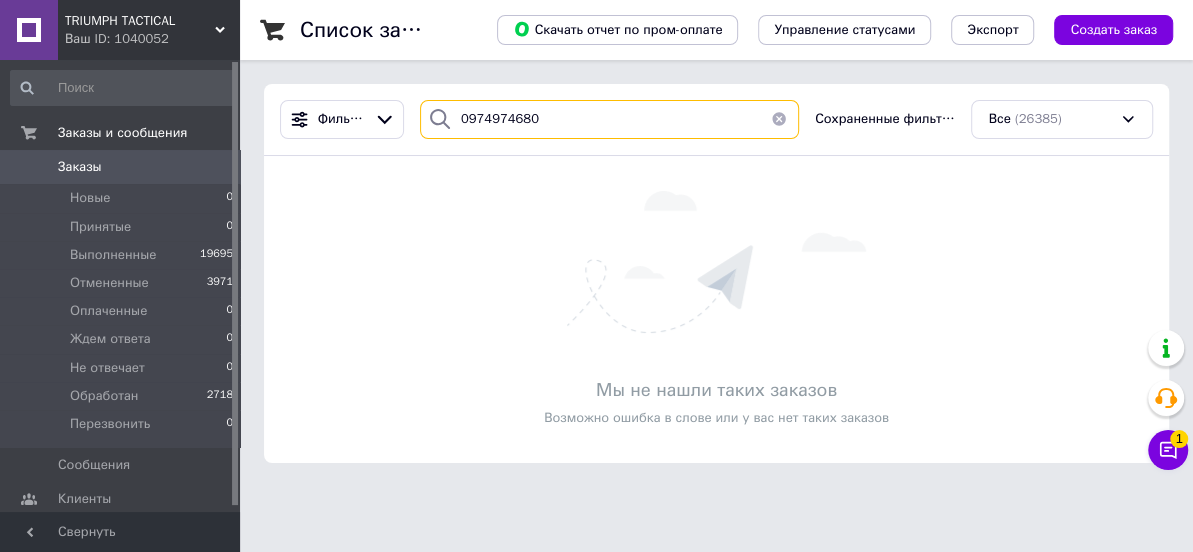 drag, startPoint x: 544, startPoint y: 105, endPoint x: 437, endPoint y: 115, distance: 107.46627 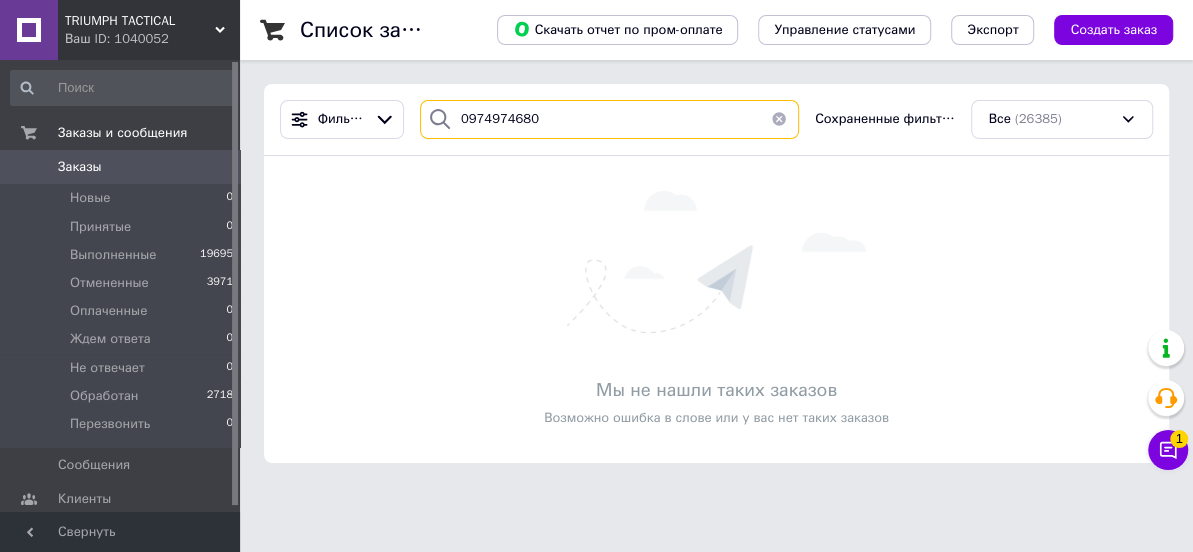 click on "0974974680" at bounding box center (609, 119) 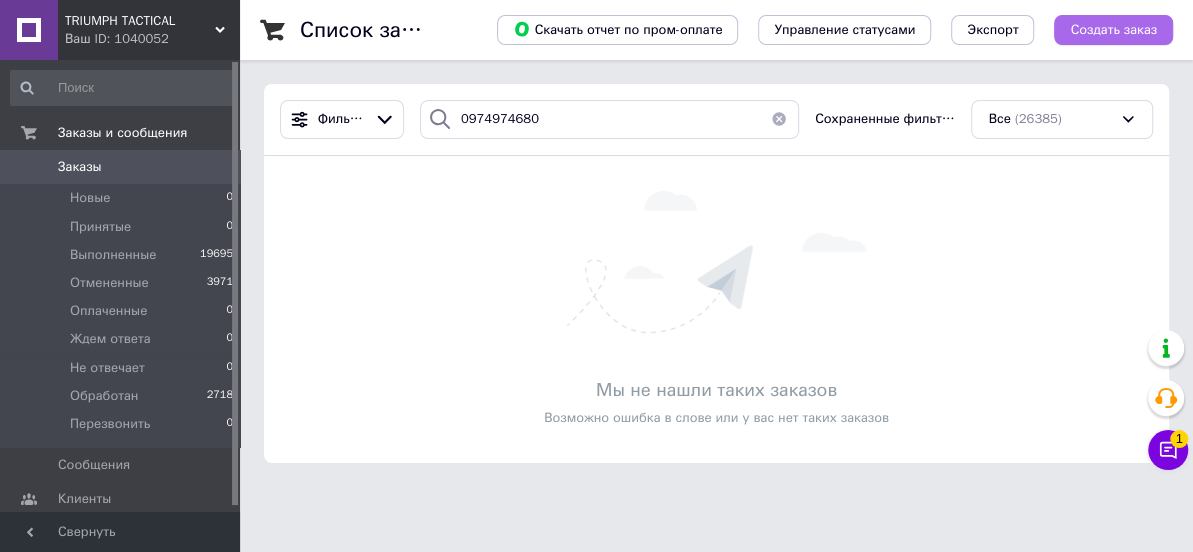 click on "Создать заказ" at bounding box center [1113, 30] 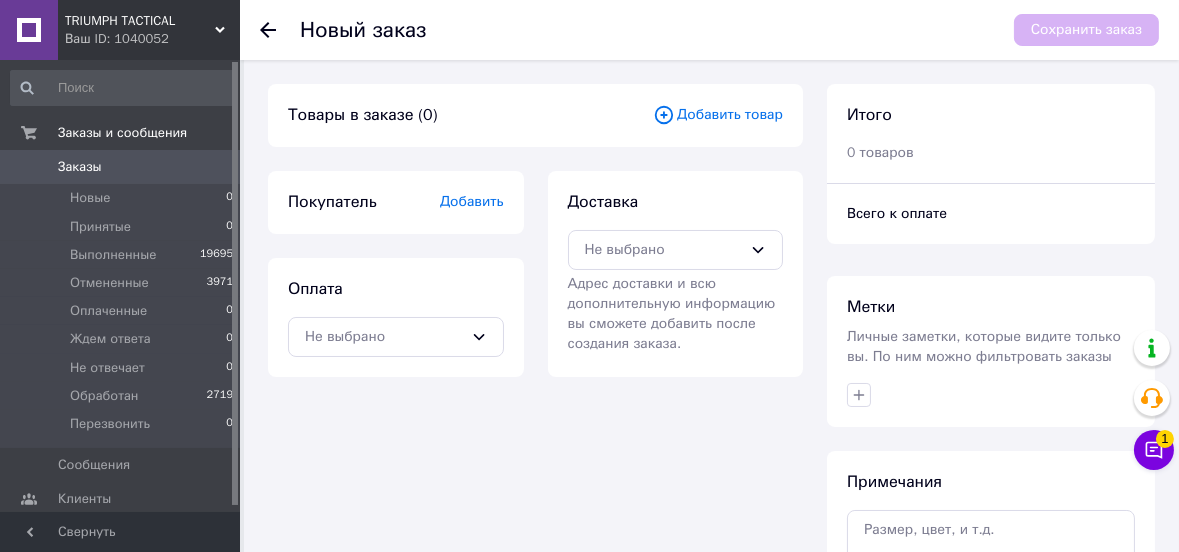 click on "Добавить товар" at bounding box center [718, 115] 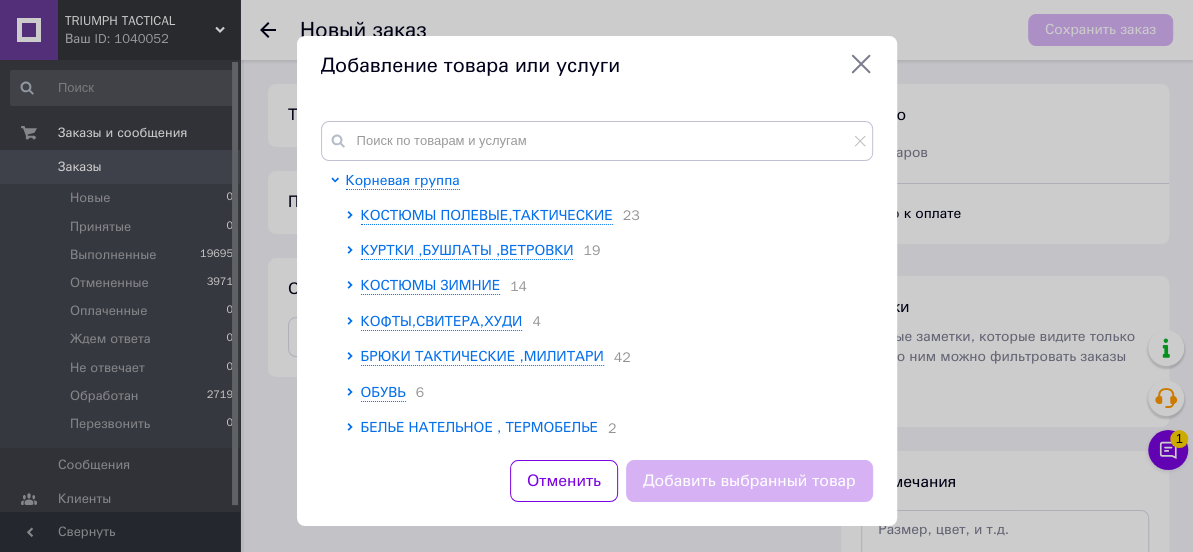 click on "КОСТЮМЫ ПОЛЕВЫЕ,ТАКТИЧЕСКИЕ 23 КУРТКИ ,БУШЛАТЫ ,ВЕТРОВКИ  19 КОСТЮМЫ ЗИМНИЕ 14 КОФТЫ,СВИТЕРА,ХУДИ 4 БРЮКИ ТАКТИЧЕСКИЕ ,МИЛИТАРИ  42 ОБУВЬ 6 БЕЛЬЕ НАТЕЛЬНОЕ , ТЕРМОБЕЛЬЕ  2 ФУТБОЛКИ, ПОЛО, РУБАШКИ 13 ШОРТЫ ТАКТИЧЕСКИЕ,МИЛИТАРИ  2 ГОЛОВНЫЕ УБОРЫ 13 АКСЕССУАРЫ  6 Камуфляжные ткани  (в группе нет доступных позиций)" at bounding box center (604, 411) 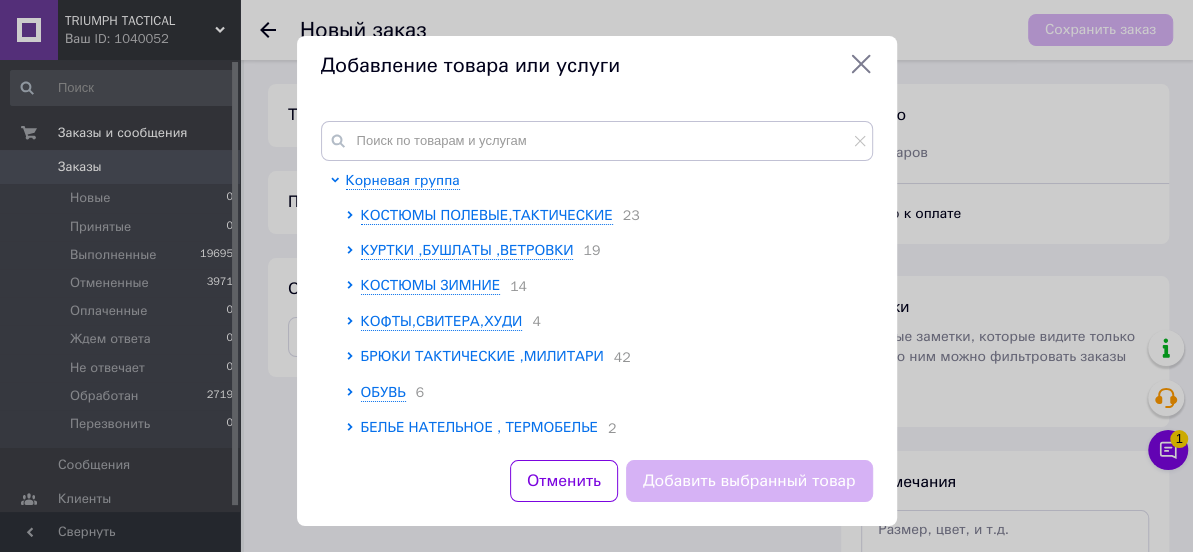 click on "БРЮКИ ТАКТИЧЕСКИЕ ,МИЛИТАРИ" at bounding box center (482, 356) 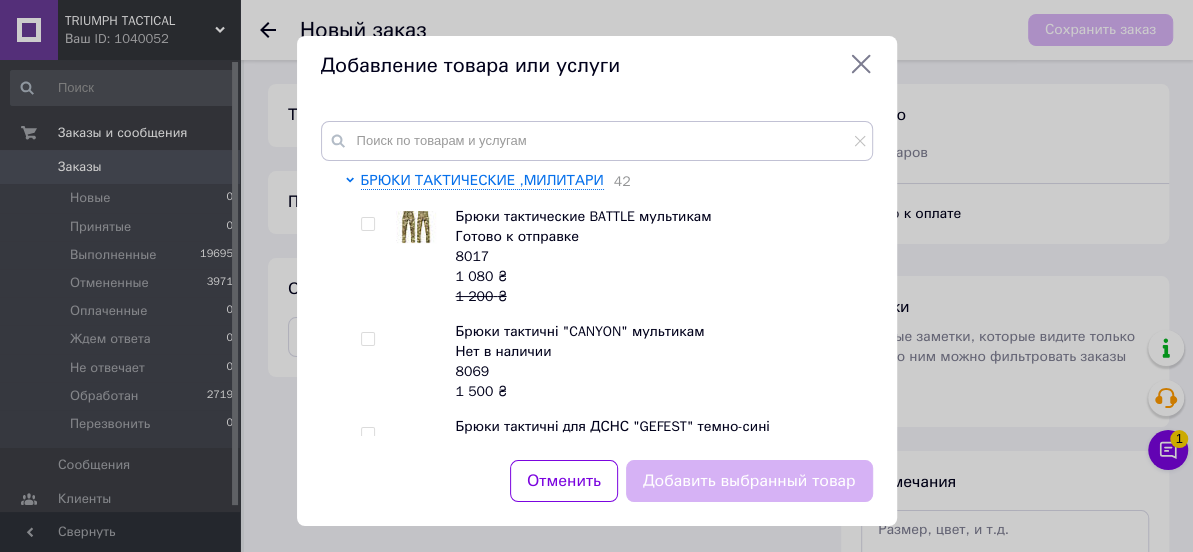 scroll, scrollTop: 232, scrollLeft: 0, axis: vertical 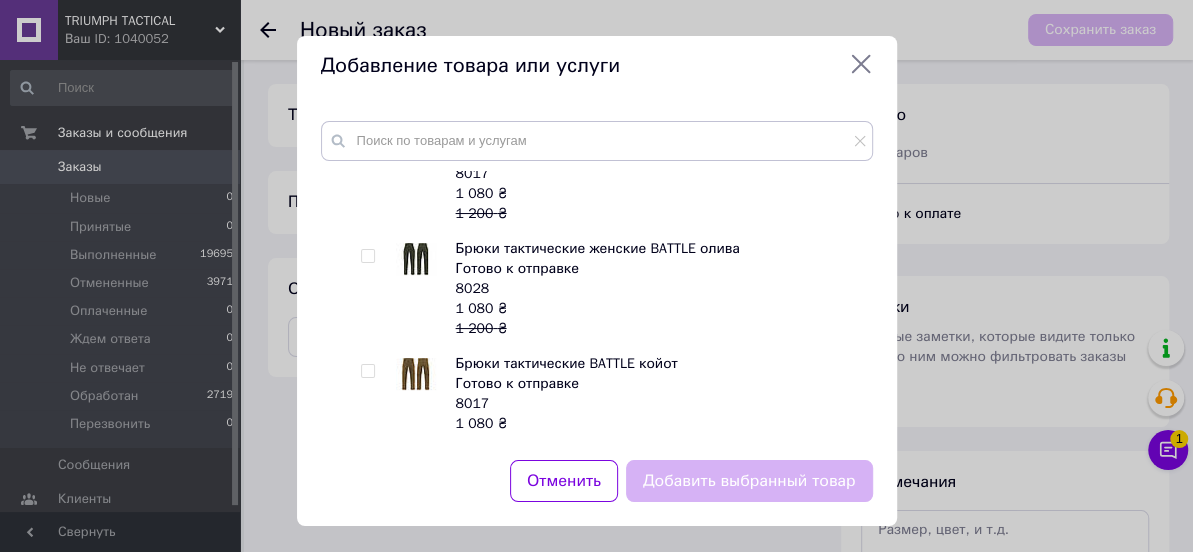 click at bounding box center (371, 404) 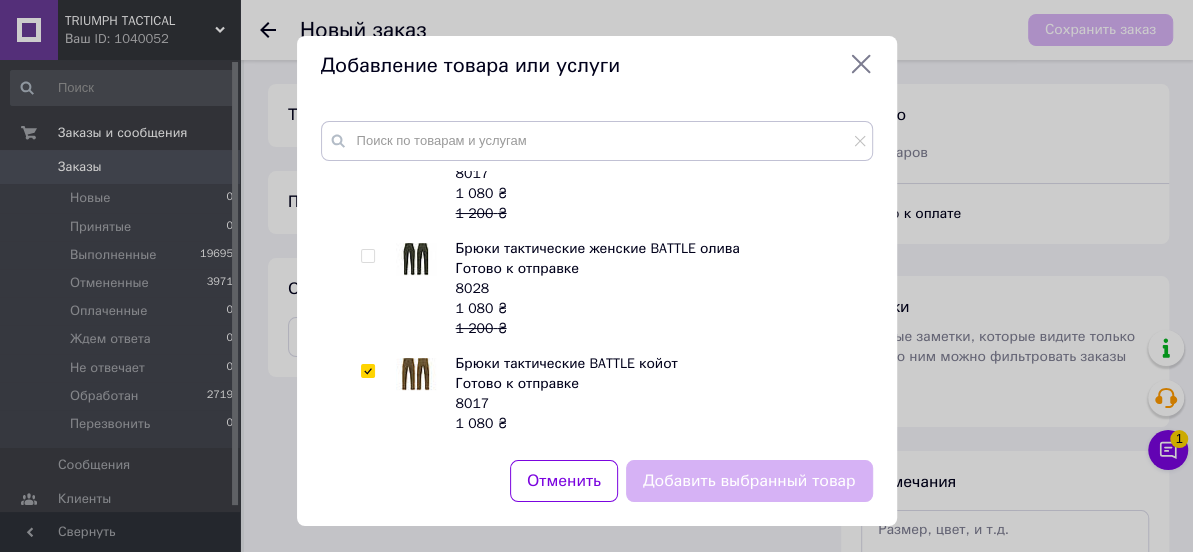 checkbox on "true" 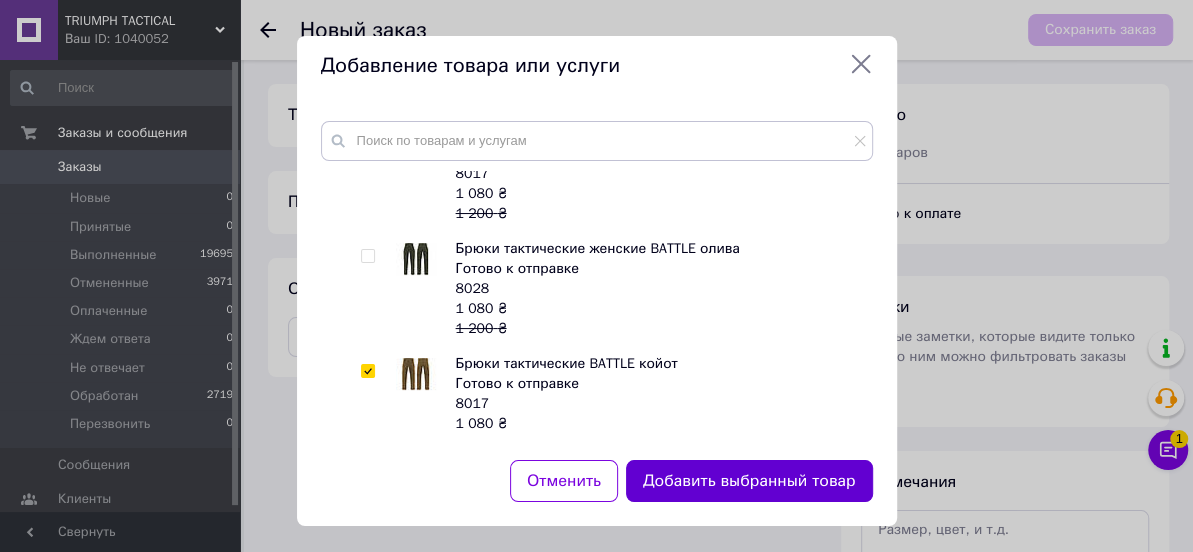 click on "Добавить выбранный товар" at bounding box center (749, 481) 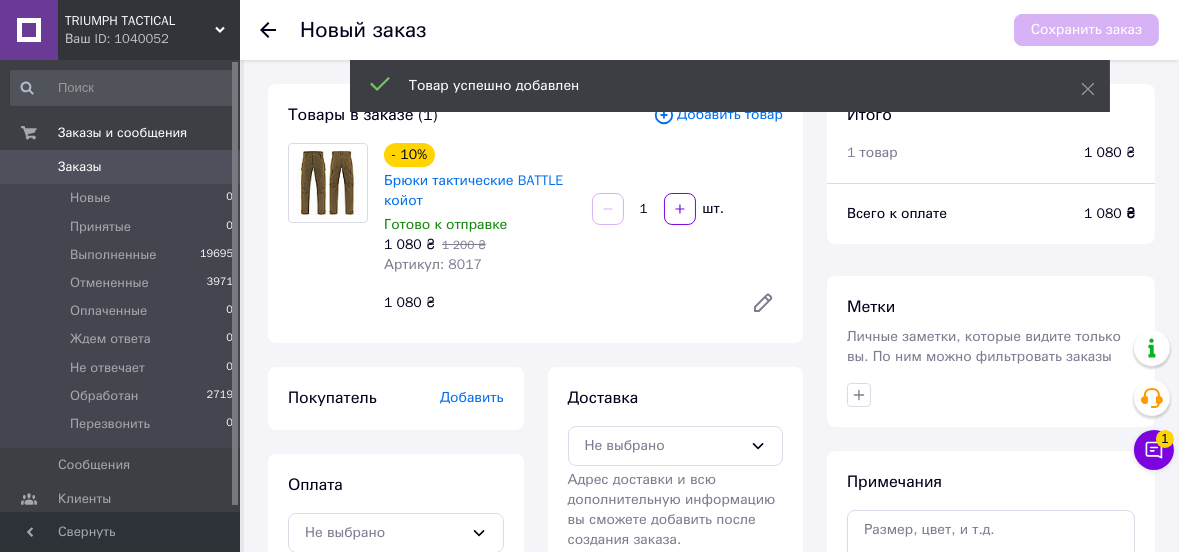 click on "Товар успешно добавлен" at bounding box center [730, 88] 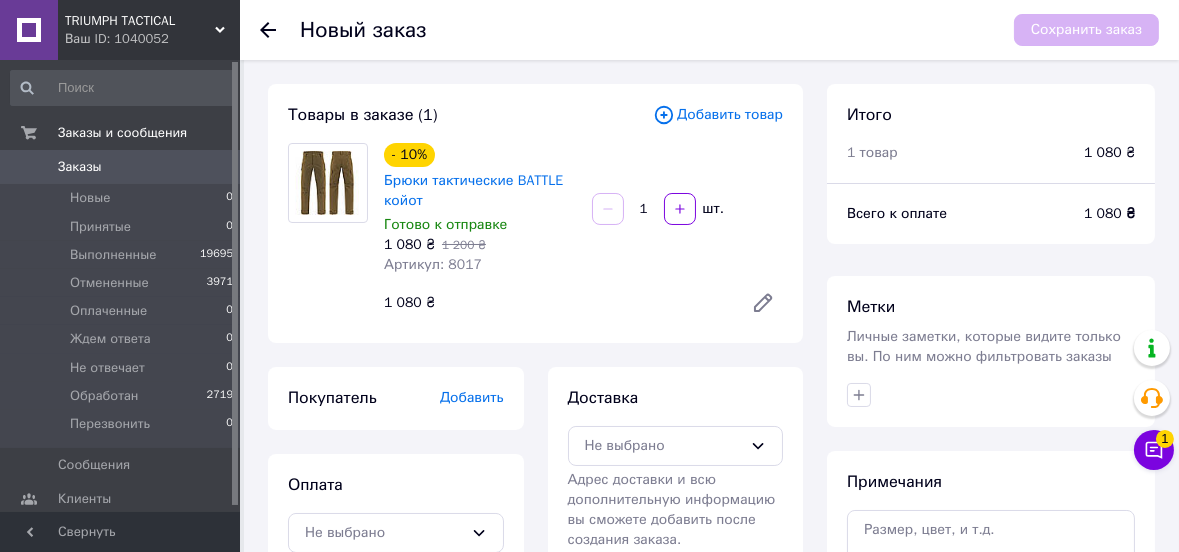 click on "Добавить товар" at bounding box center [718, 115] 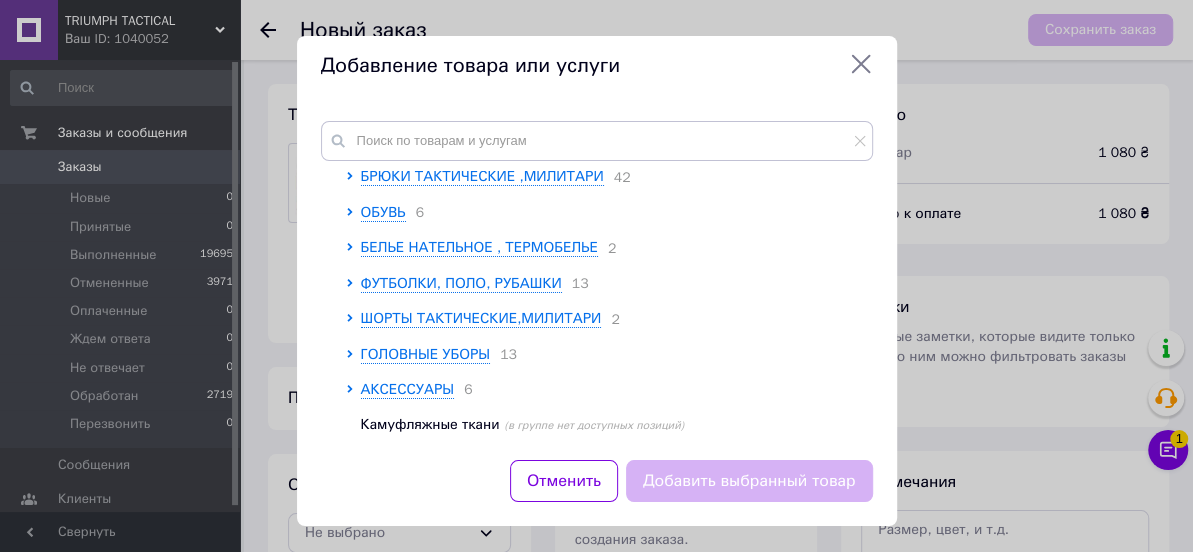 scroll, scrollTop: 197, scrollLeft: 0, axis: vertical 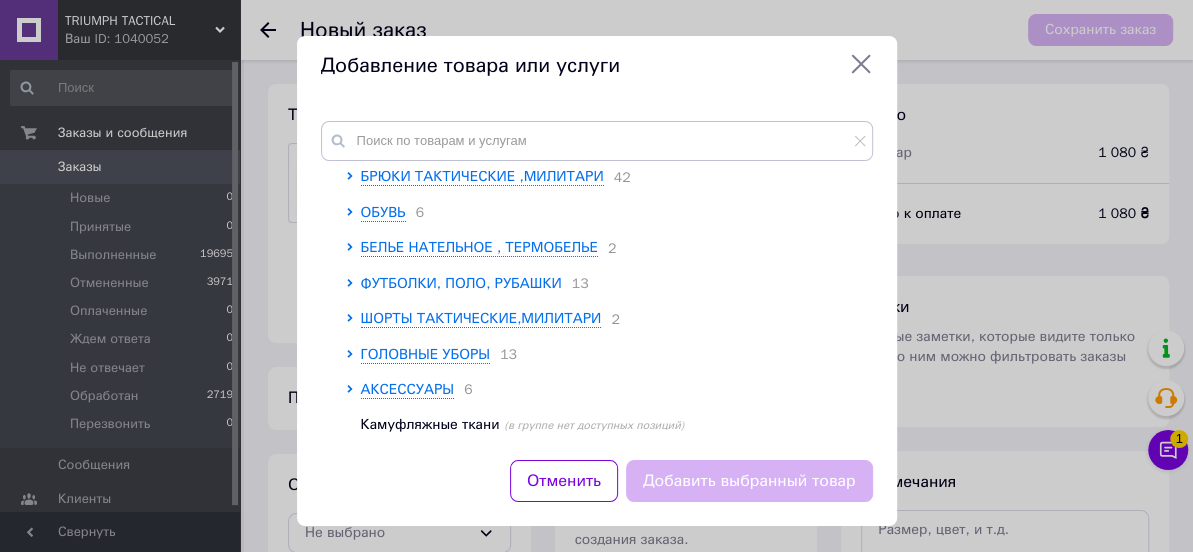 click on "ФУТБОЛКИ, ПОЛО, РУБАШКИ" at bounding box center (461, 283) 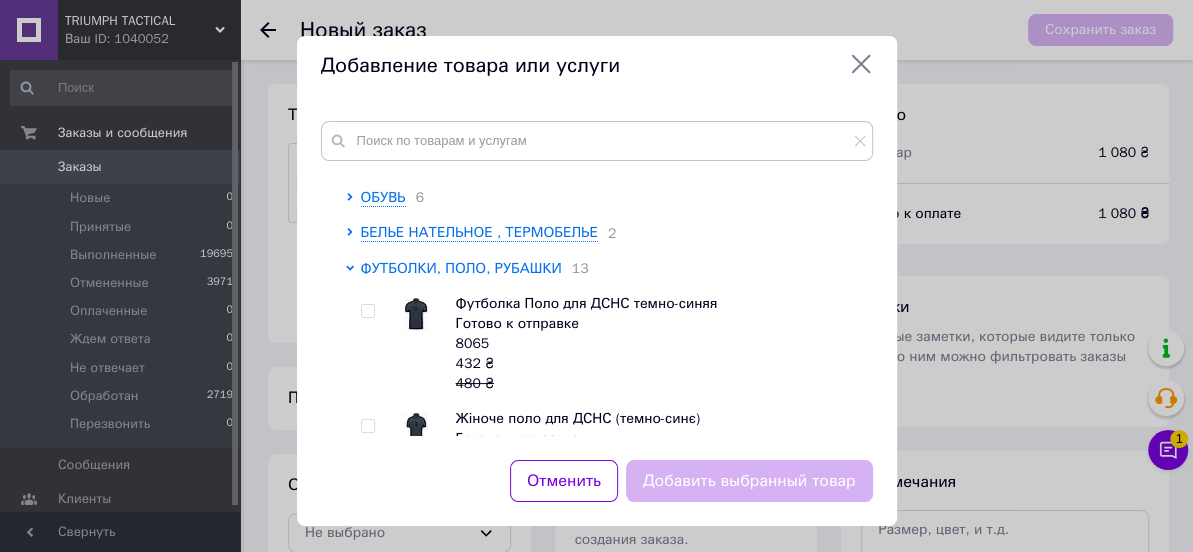 scroll, scrollTop: 197, scrollLeft: 0, axis: vertical 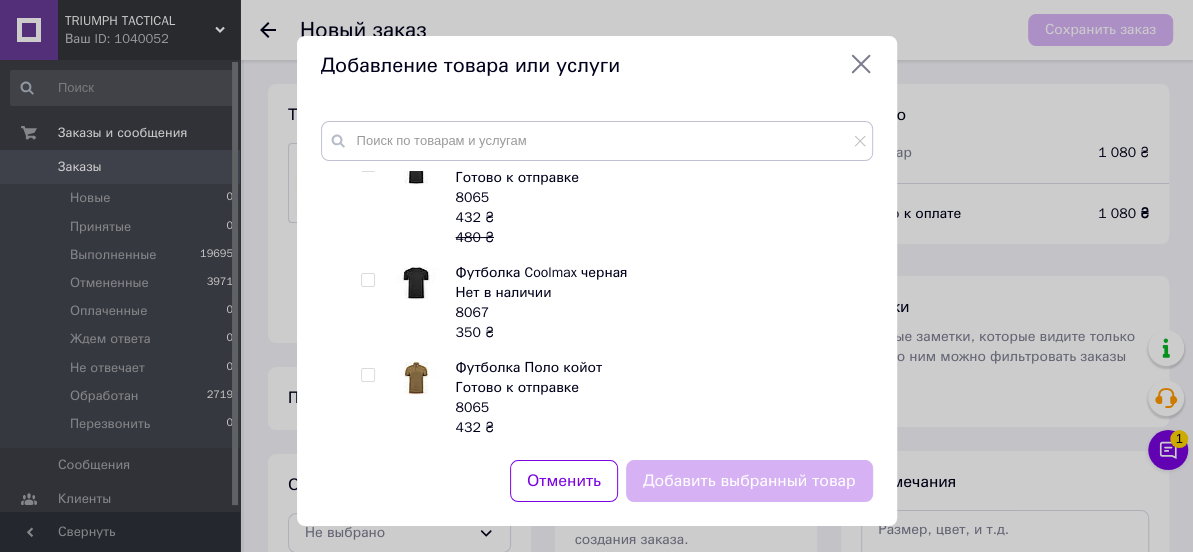 click at bounding box center [367, 375] 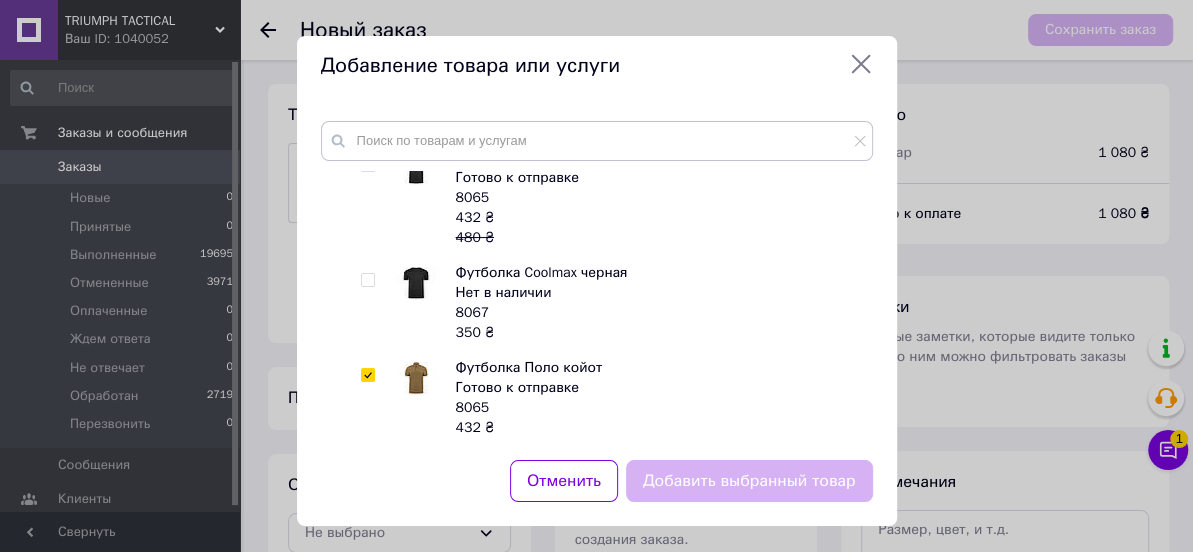 checkbox on "true" 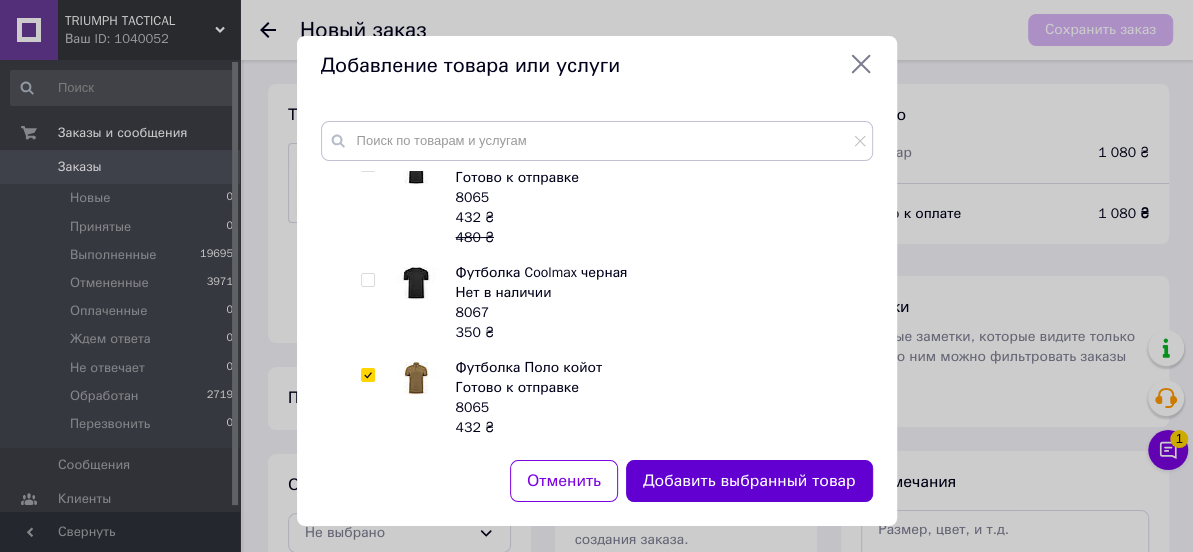 click on "Добавить выбранный товар" at bounding box center [749, 481] 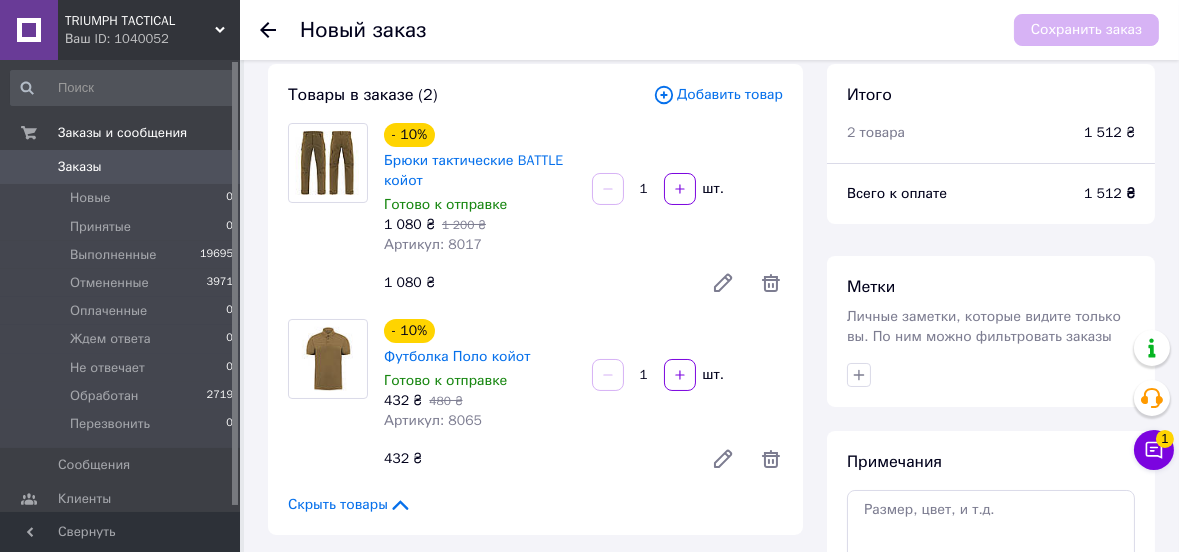 scroll, scrollTop: 36, scrollLeft: 0, axis: vertical 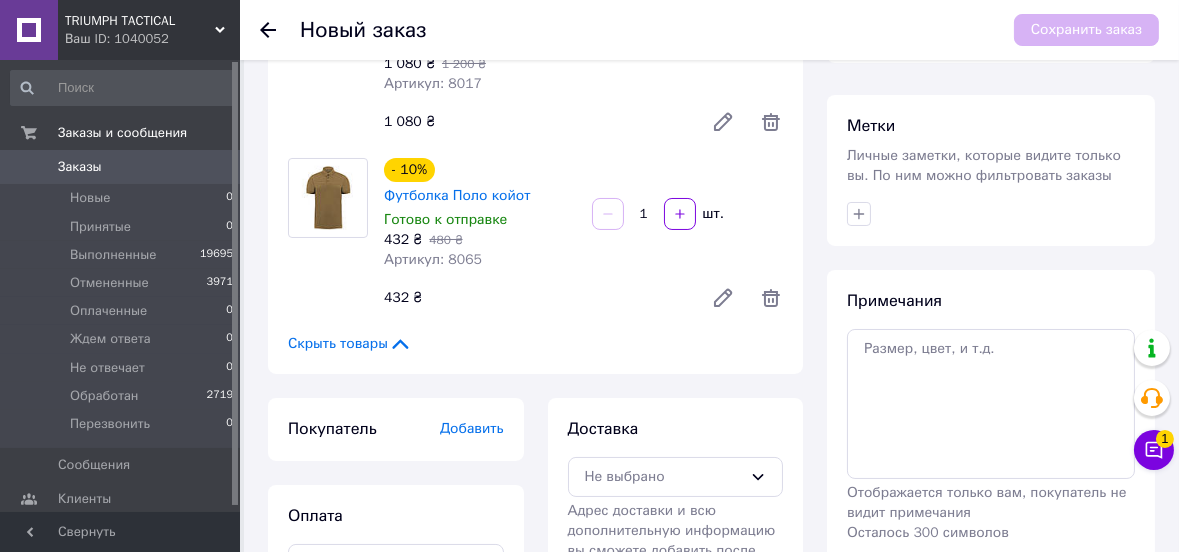 click on "Добавить" at bounding box center [472, 428] 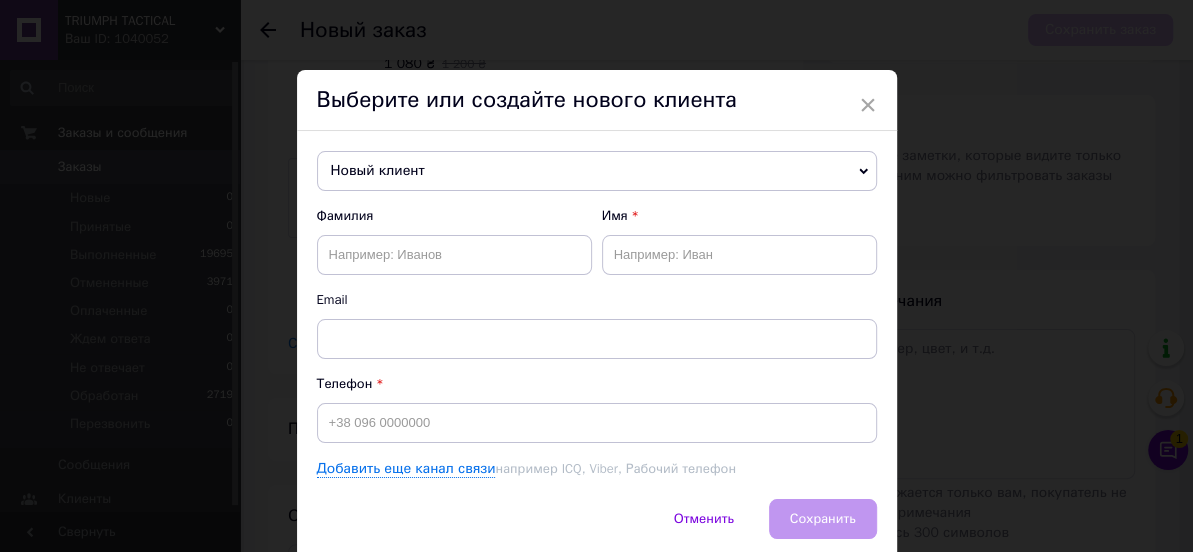 click on "Телефон" at bounding box center [597, 384] 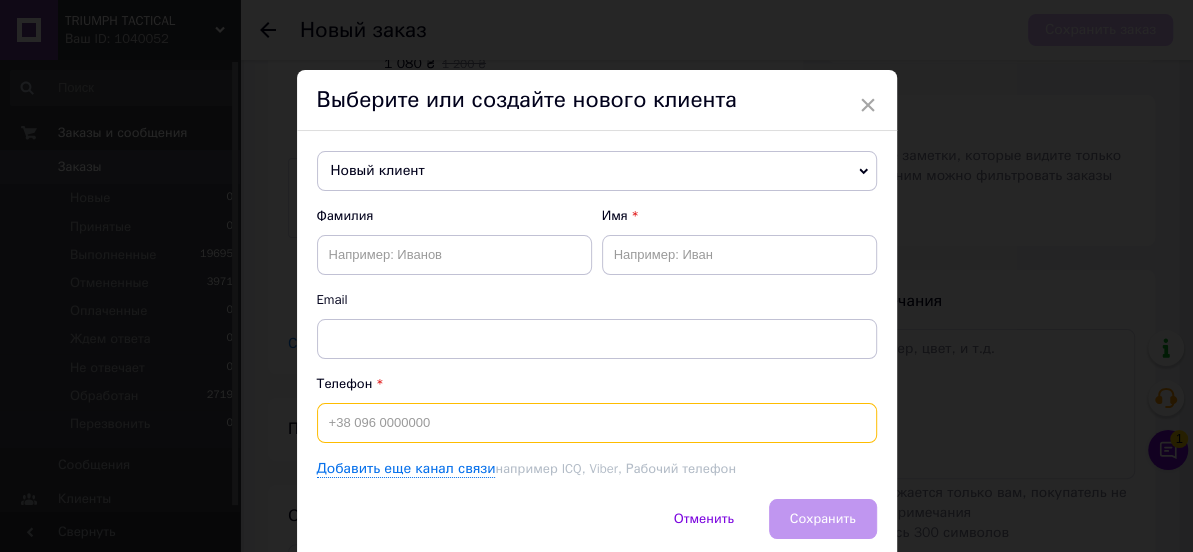 click at bounding box center (597, 423) 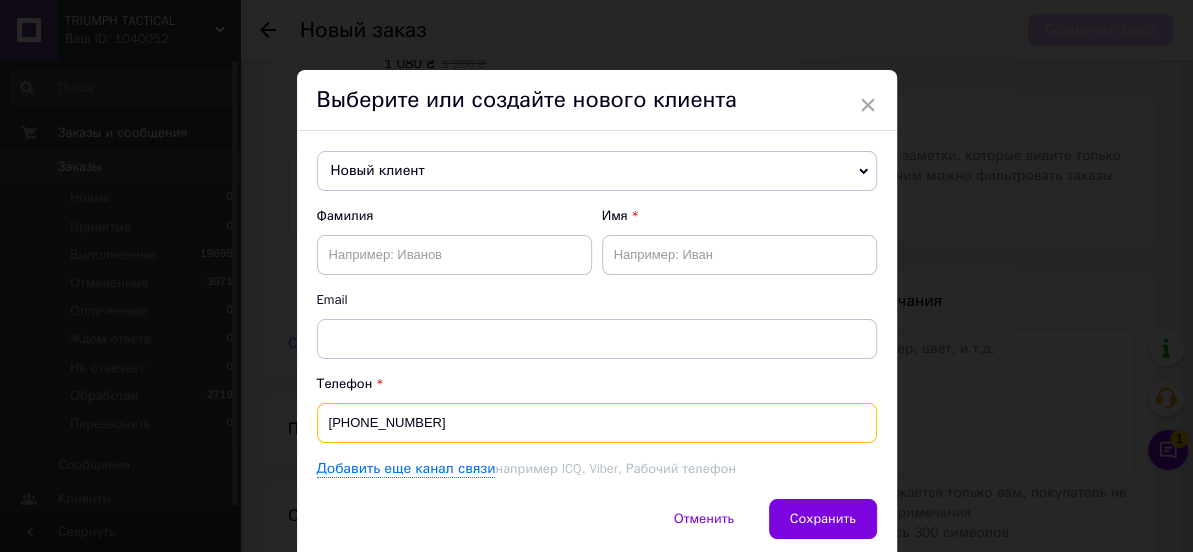 type on "[PHONE_NUMBER]" 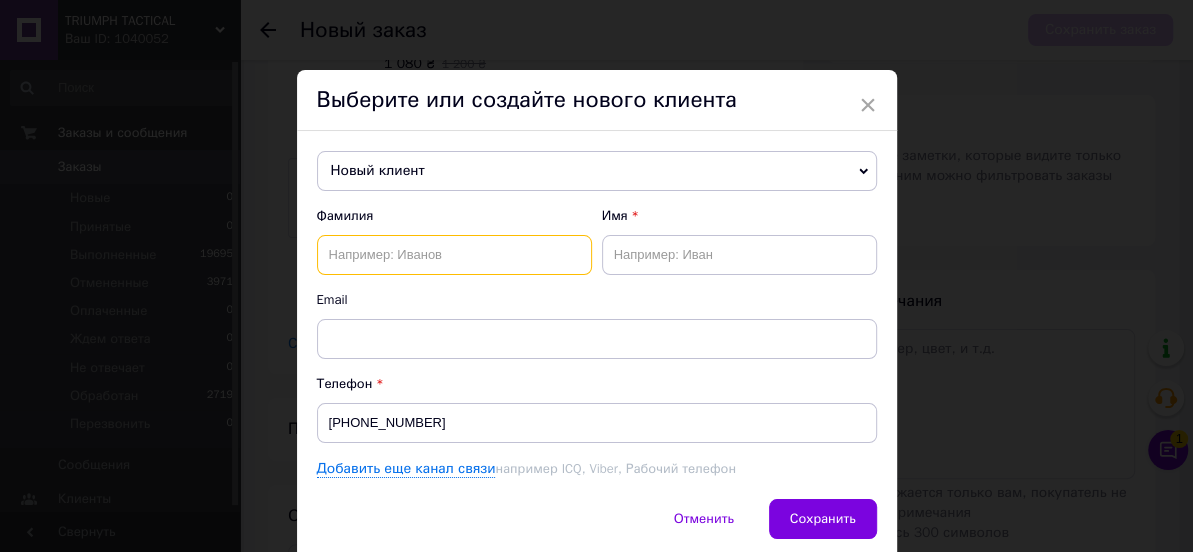 click at bounding box center (454, 255) 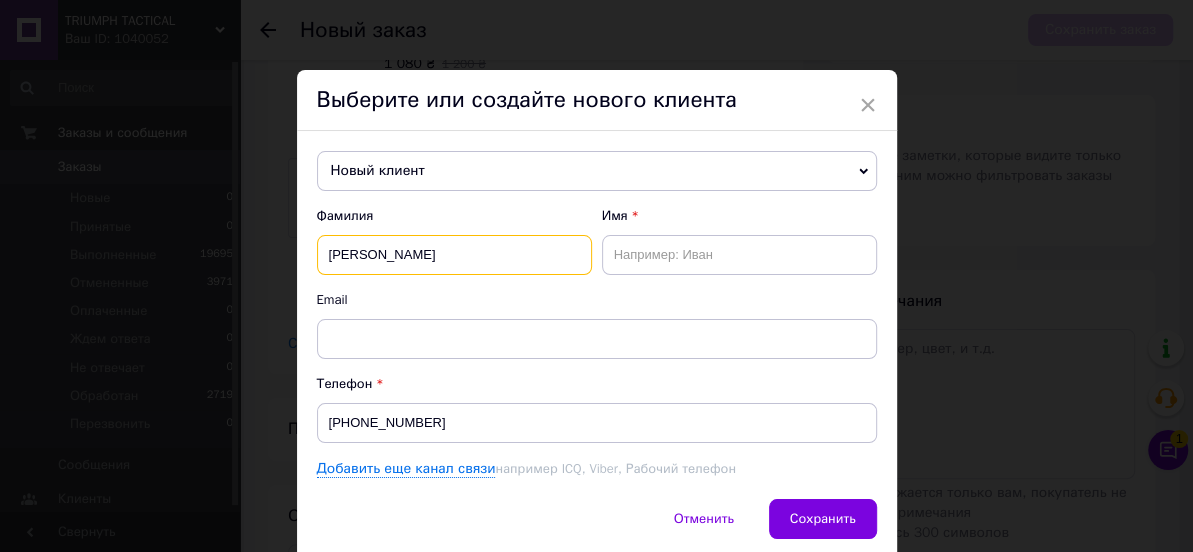 type on "[PERSON_NAME]" 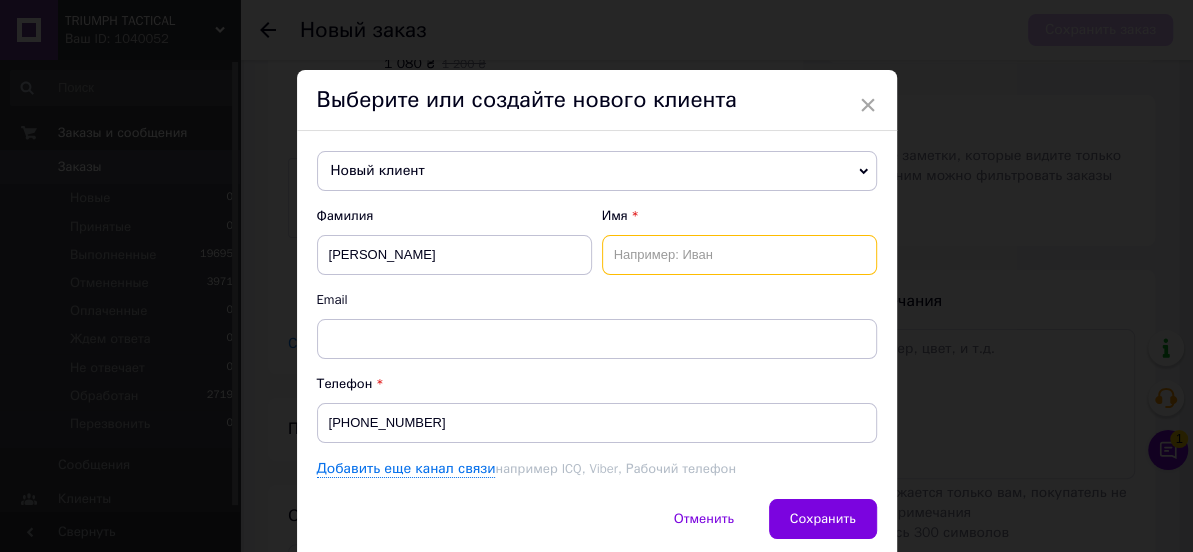 click at bounding box center (739, 255) 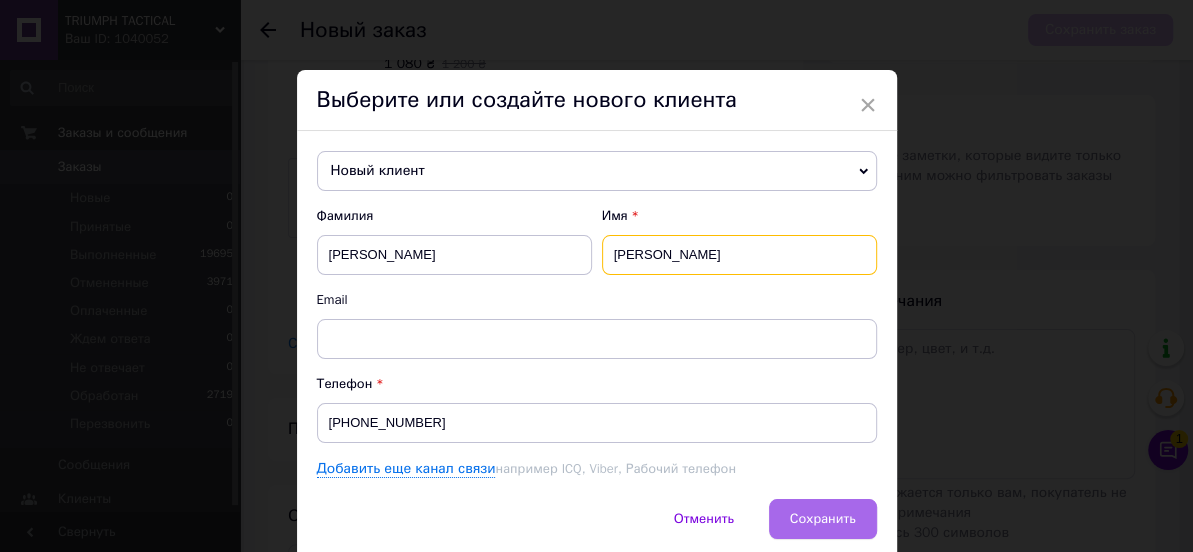 type on "[PERSON_NAME]" 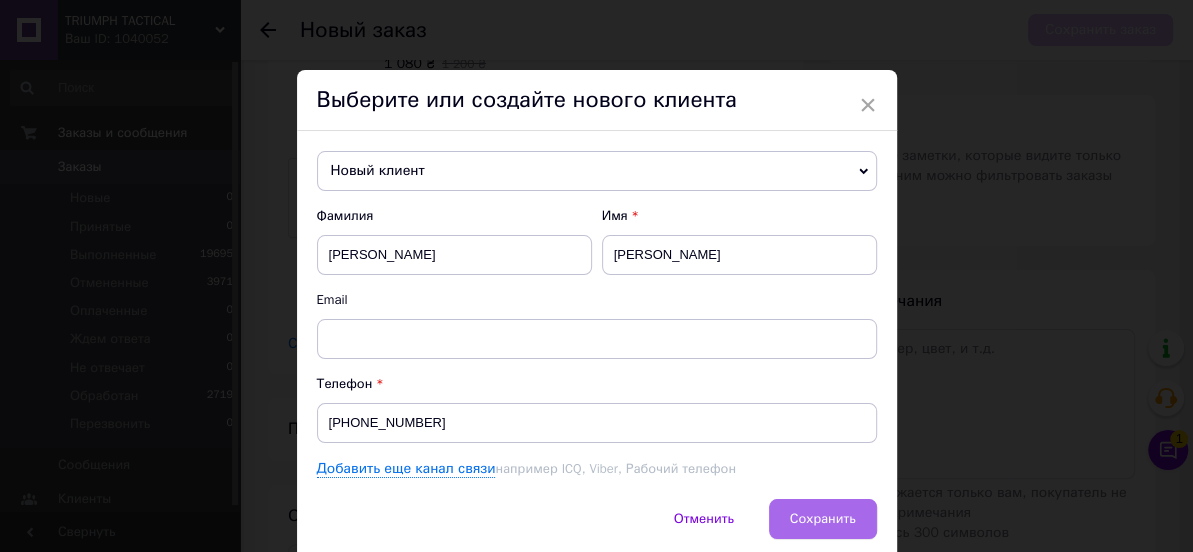 click on "Сохранить" at bounding box center (823, 518) 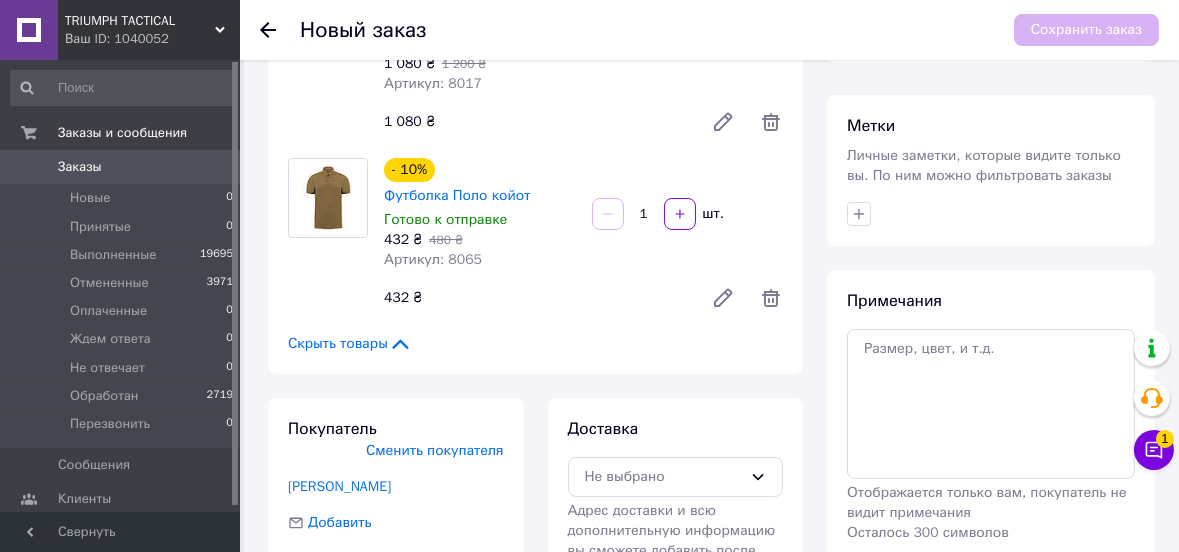 scroll, scrollTop: 218, scrollLeft: 0, axis: vertical 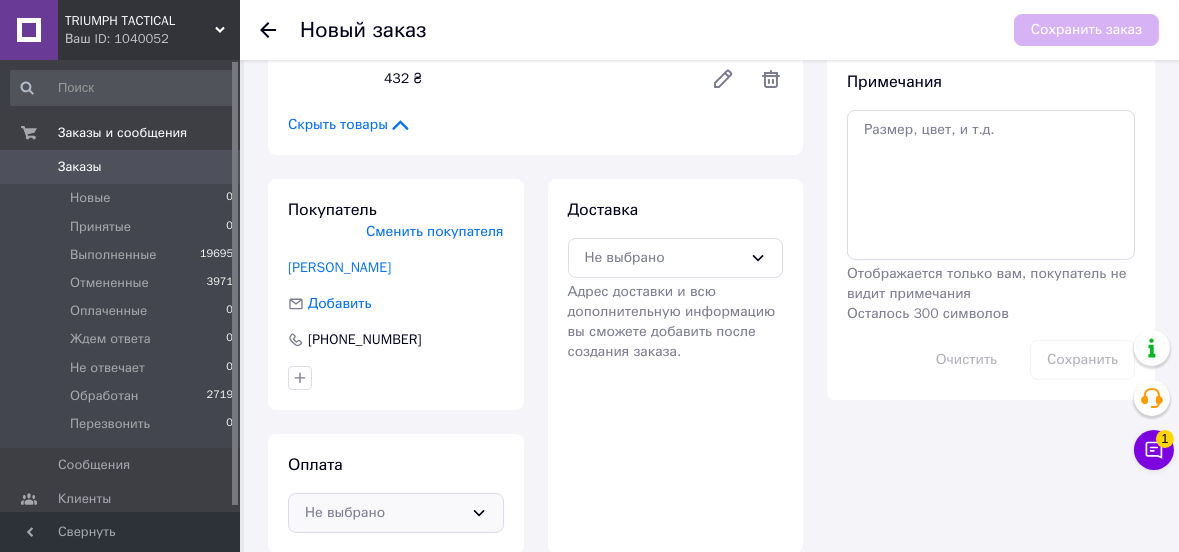 click on "Не выбрано" at bounding box center (384, 513) 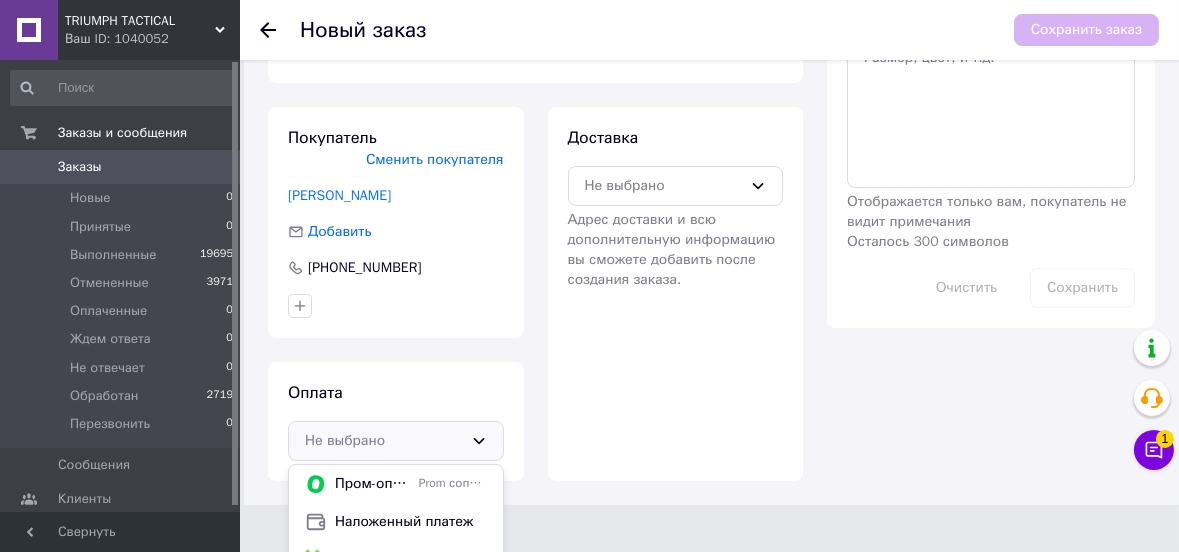 scroll, scrollTop: 557, scrollLeft: 0, axis: vertical 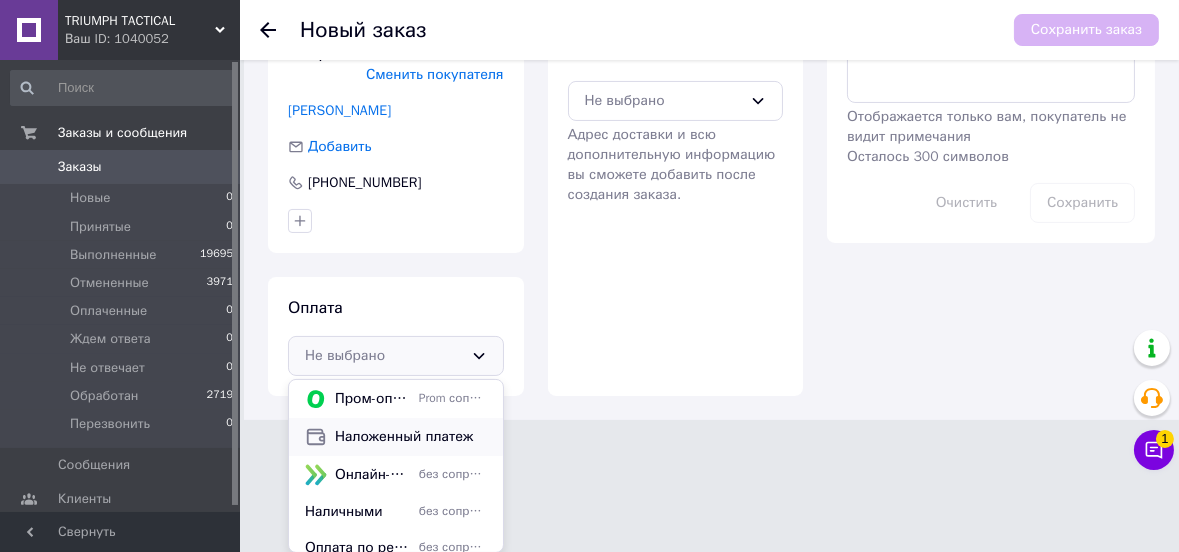 click on "Наложенный платеж" at bounding box center (411, 437) 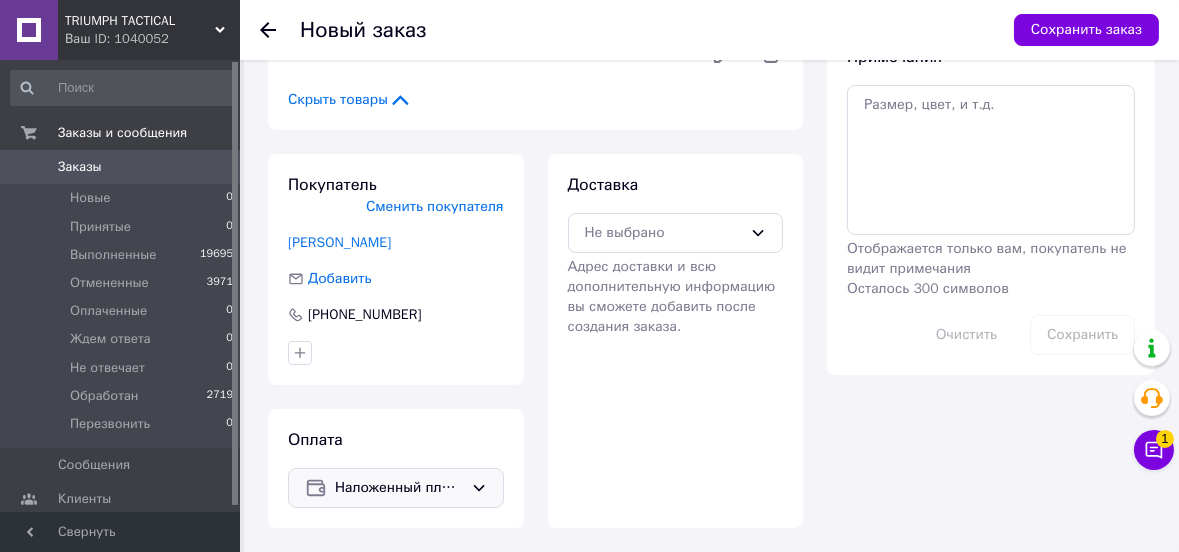 scroll, scrollTop: 424, scrollLeft: 0, axis: vertical 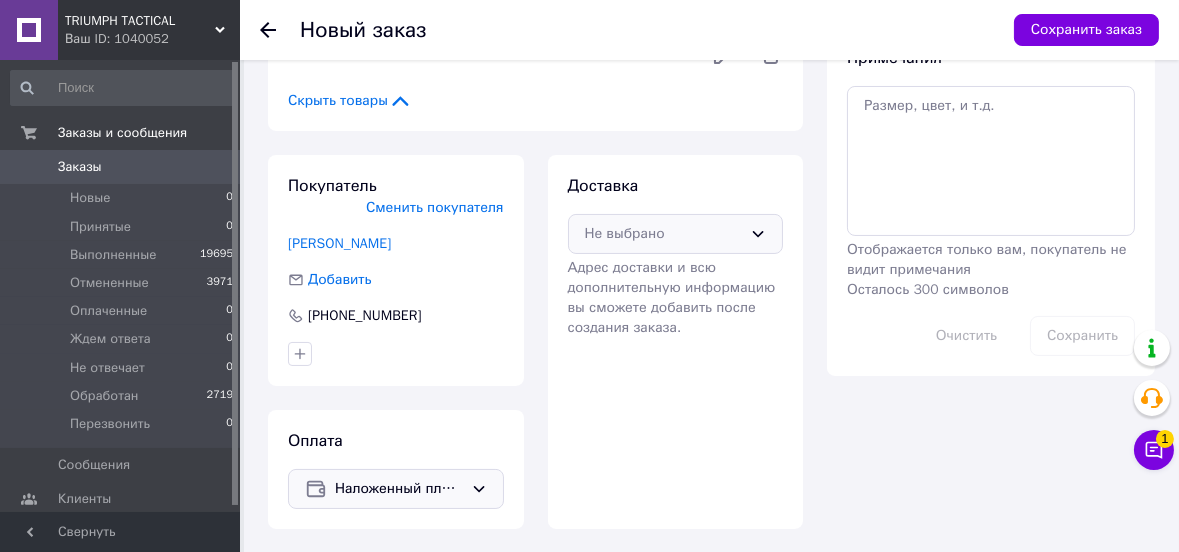 click on "Не выбрано" at bounding box center [664, 234] 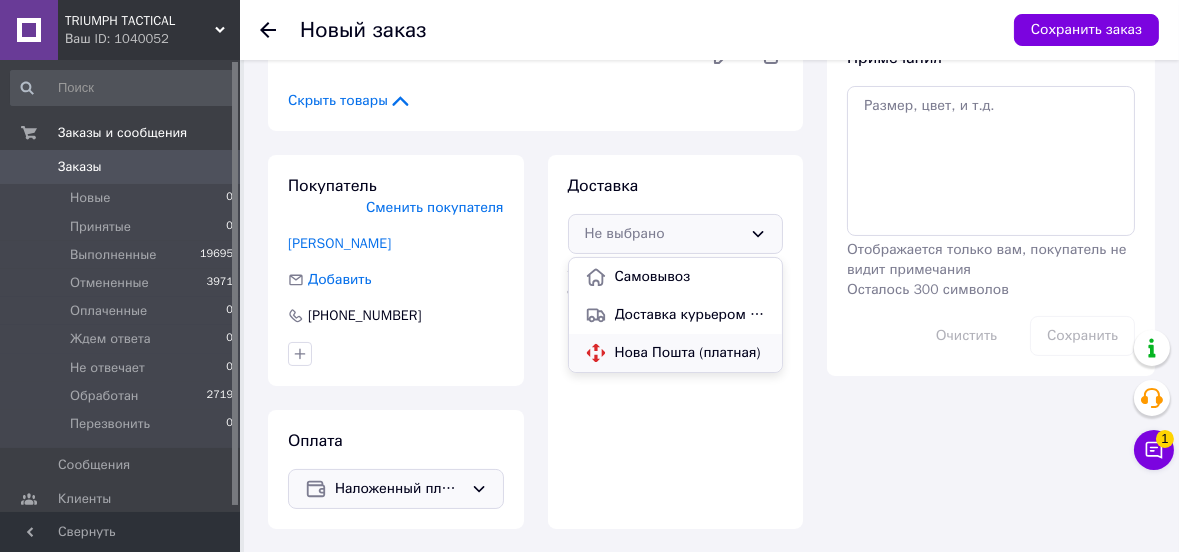 click on "Нова Пошта (платная)" at bounding box center (691, 353) 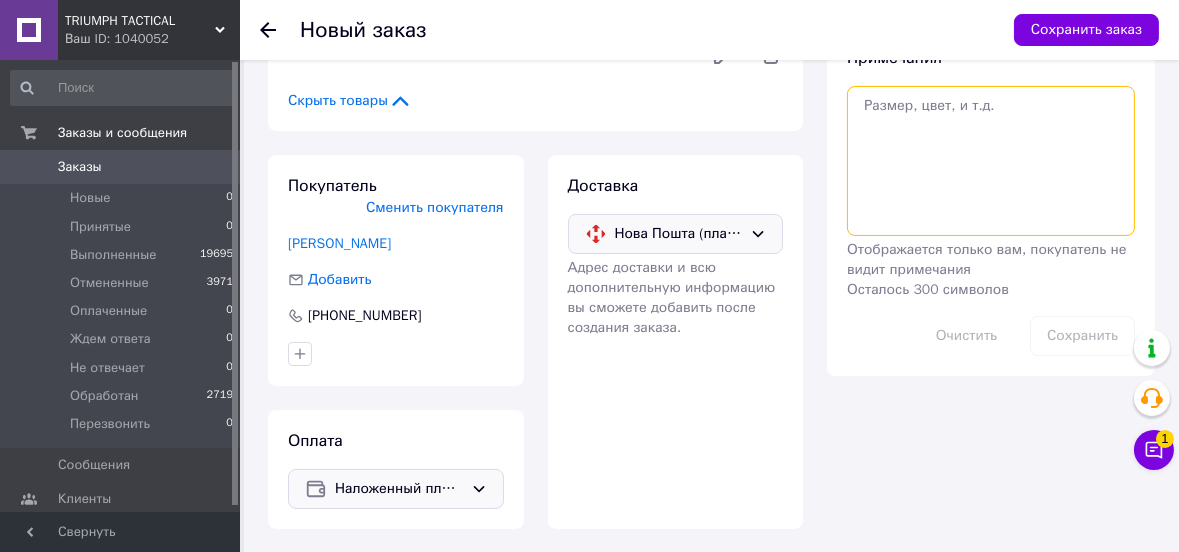 click at bounding box center [991, 161] 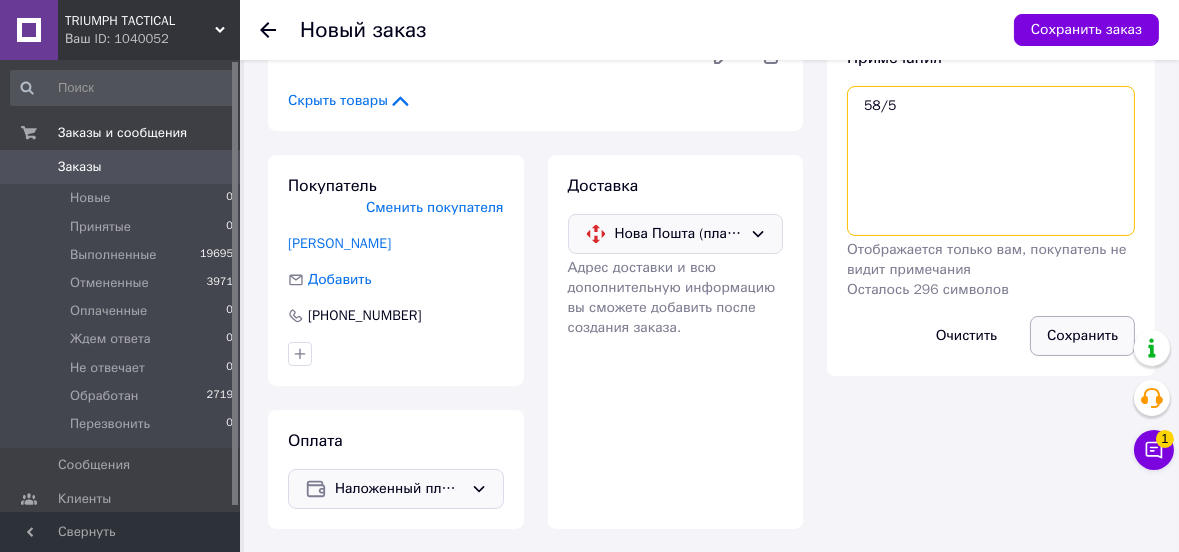 type on "58/5" 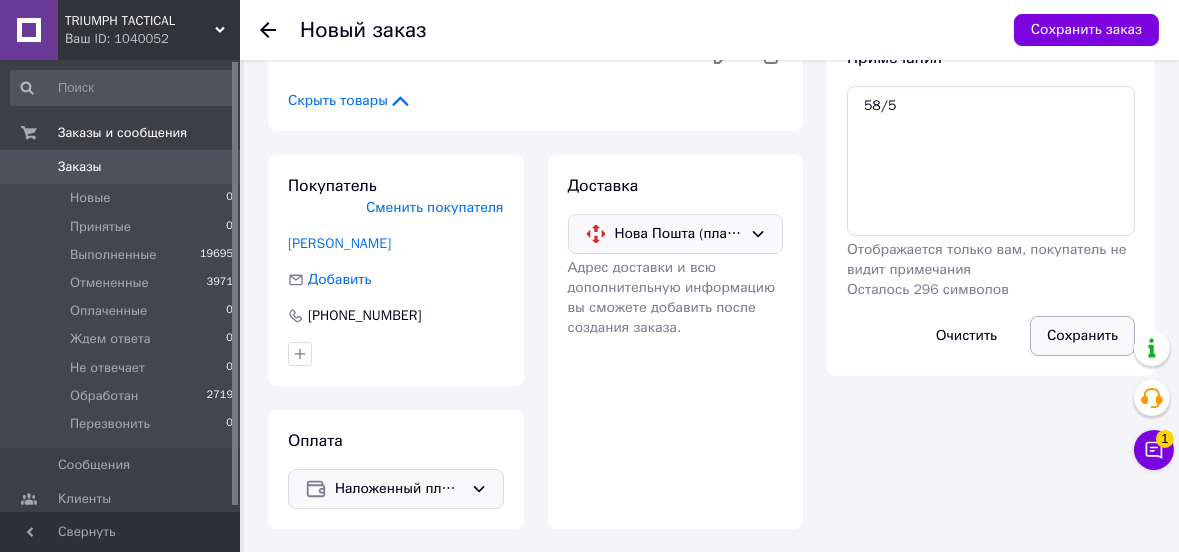 click on "Сохранить" at bounding box center (1082, 336) 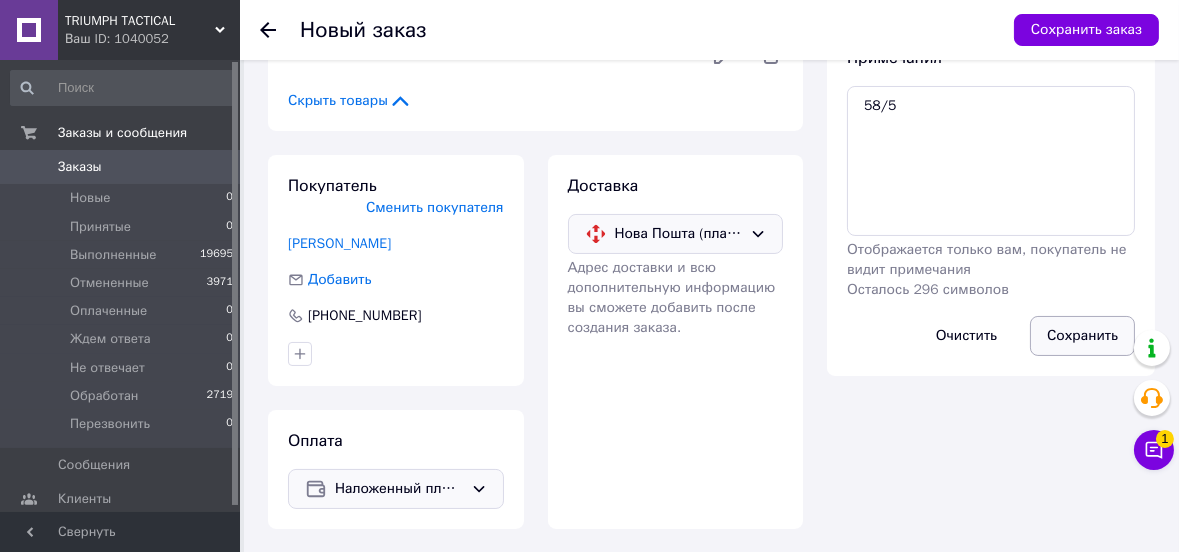 click on "Сохранить" at bounding box center (1082, 336) 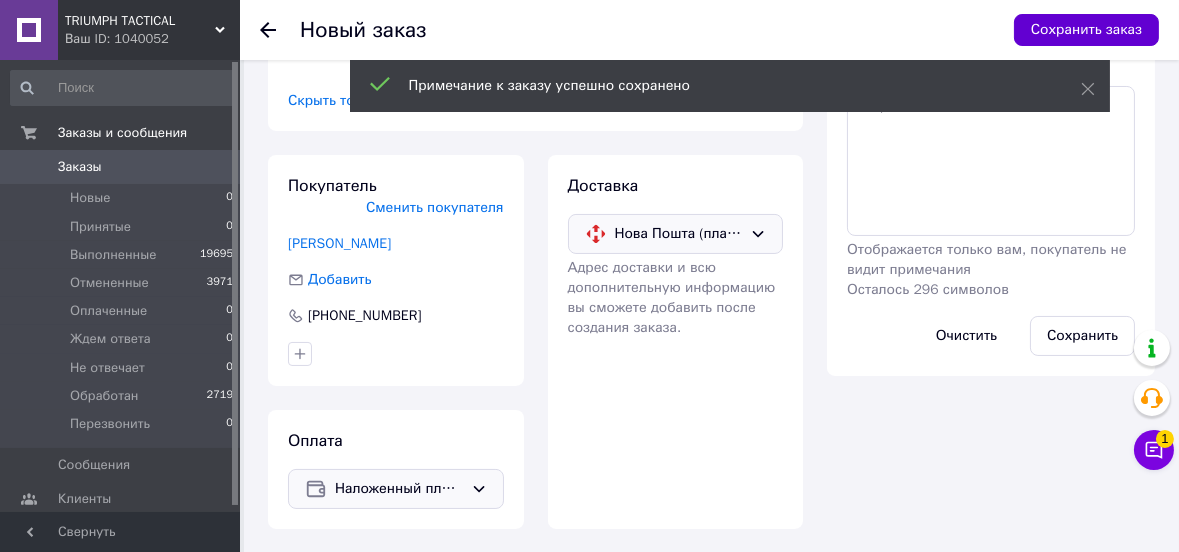 click on "Сохранить заказ" at bounding box center (1086, 30) 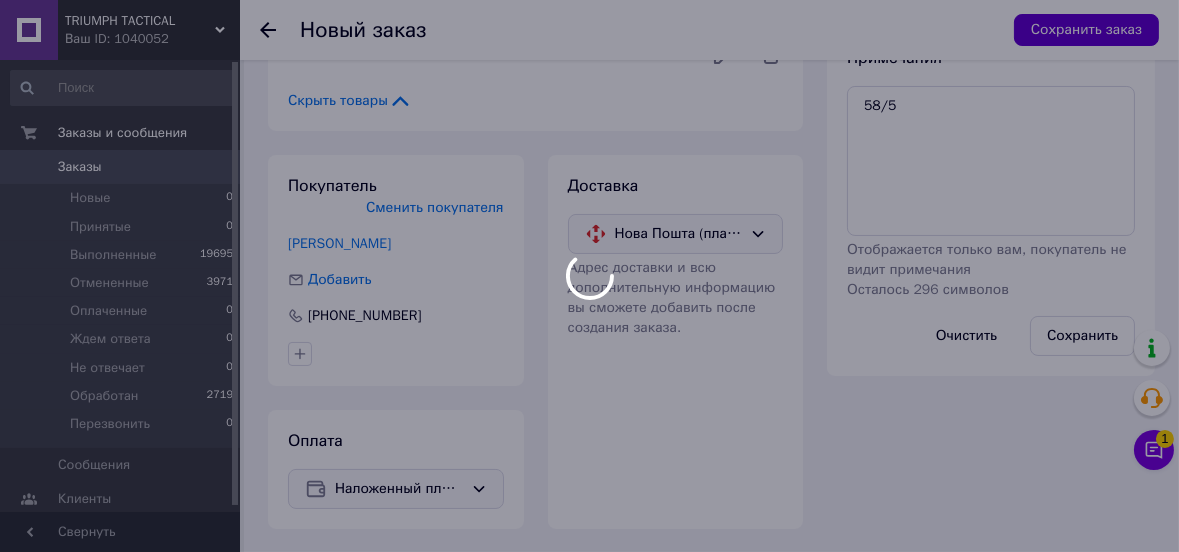 scroll, scrollTop: 0, scrollLeft: 0, axis: both 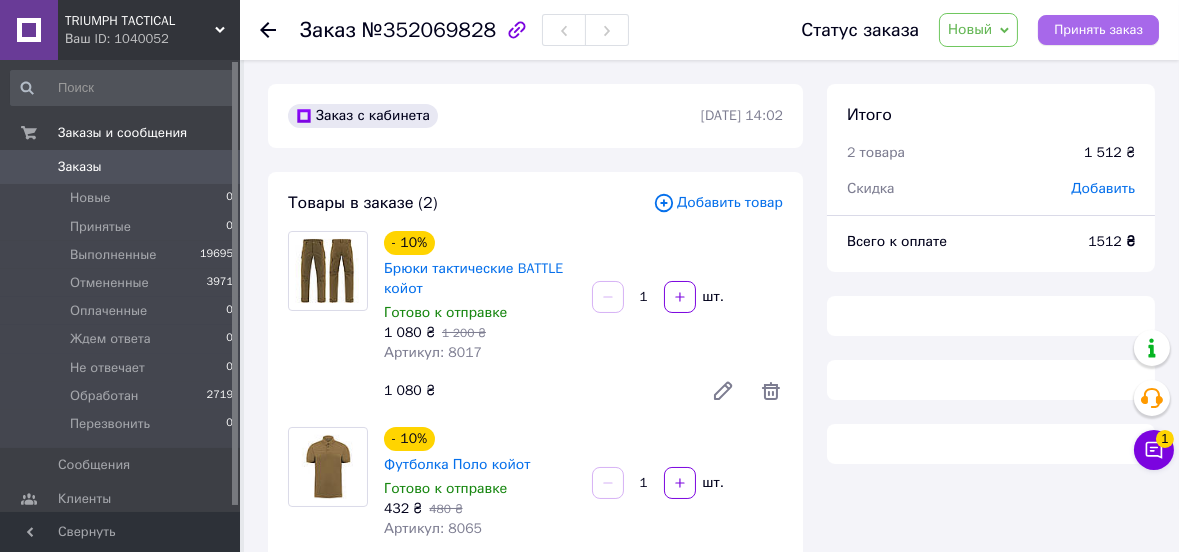 click on "Новый" at bounding box center (970, 29) 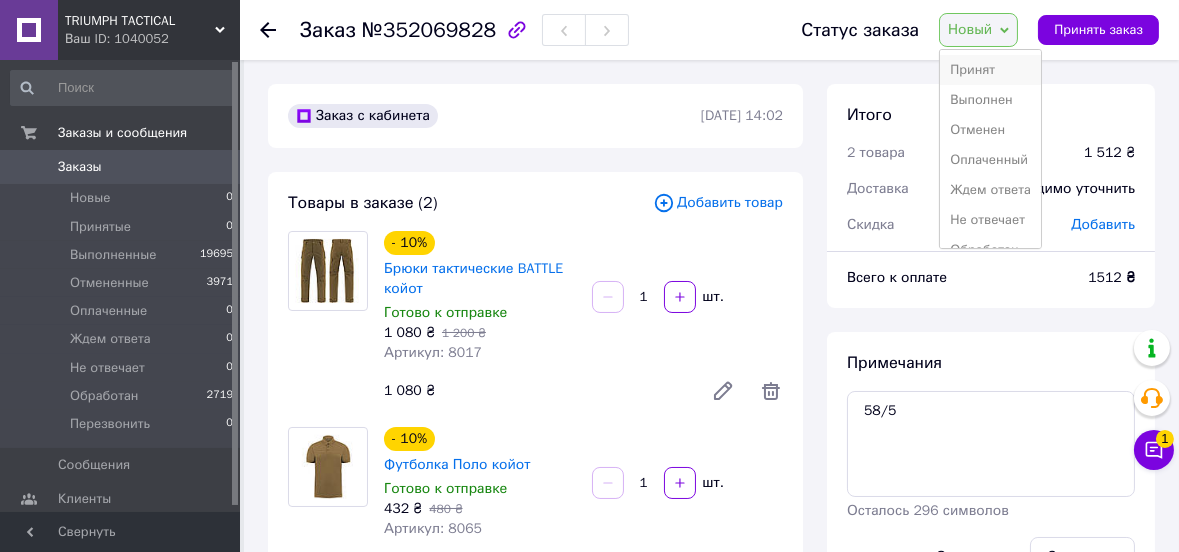 click on "Принят" at bounding box center (990, 70) 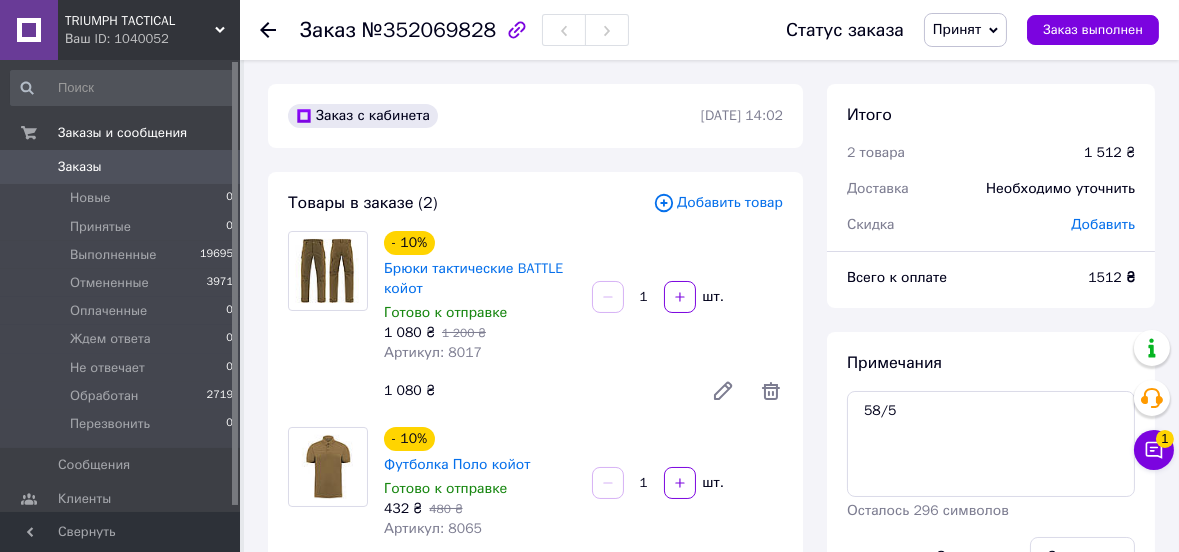 click on "Принят" at bounding box center [957, 29] 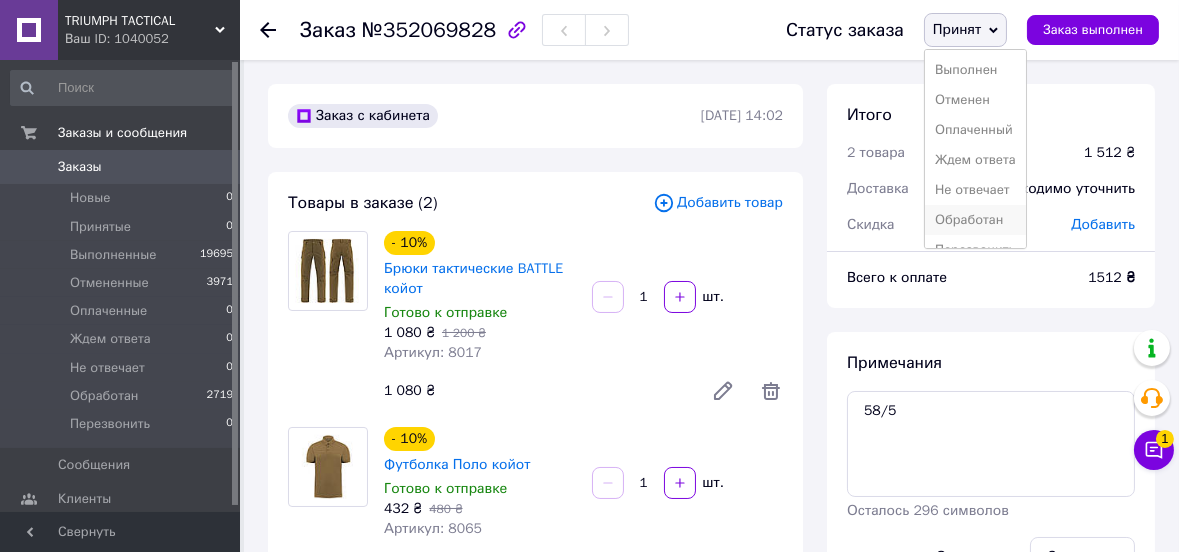 click on "Обработан" at bounding box center [975, 220] 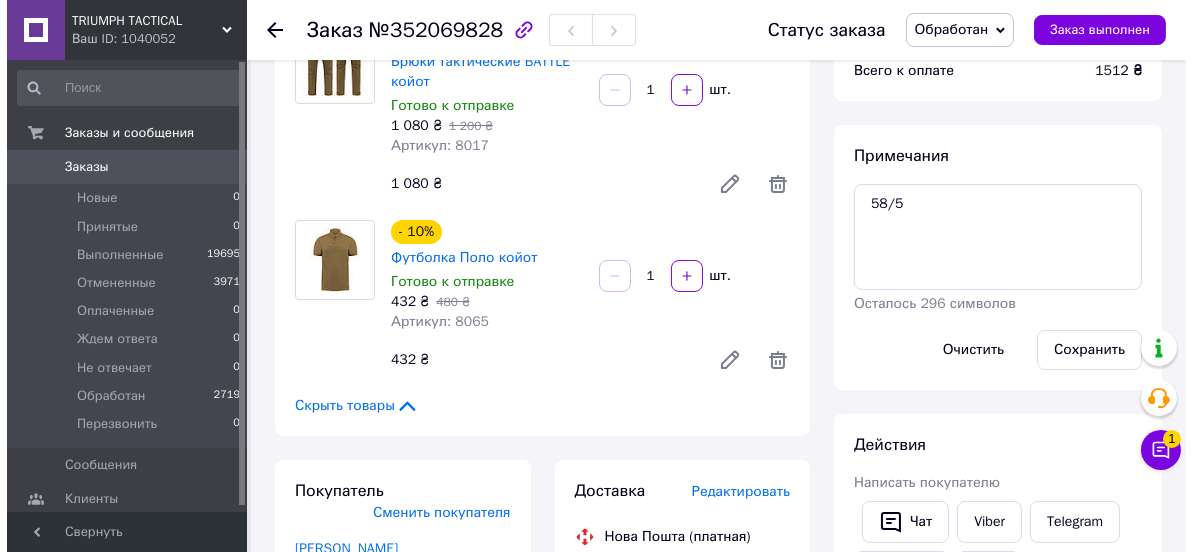 scroll, scrollTop: 218, scrollLeft: 0, axis: vertical 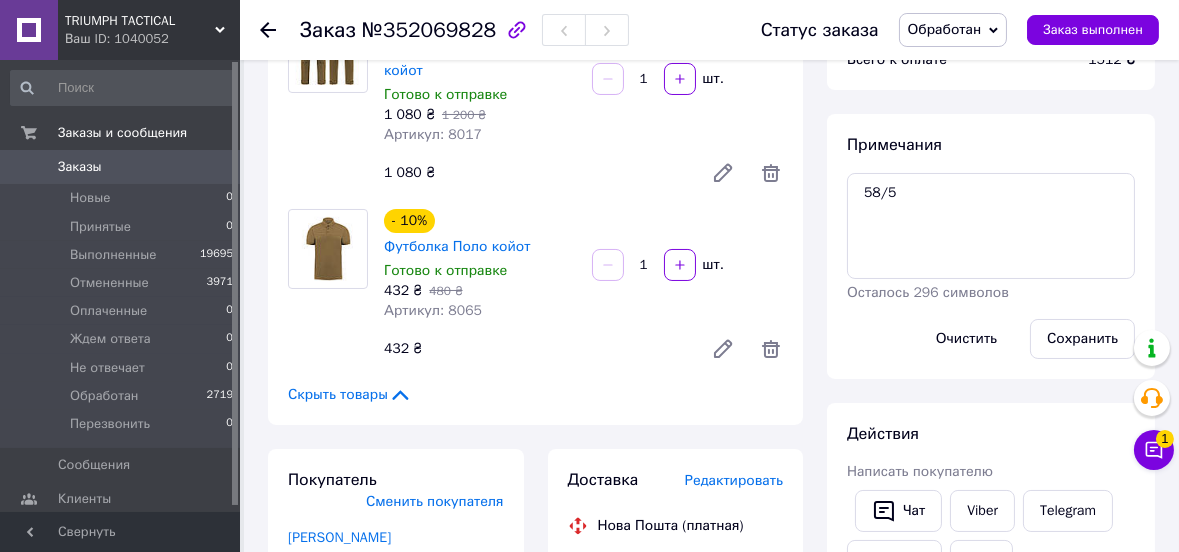 click on "Редактировать" at bounding box center [734, 480] 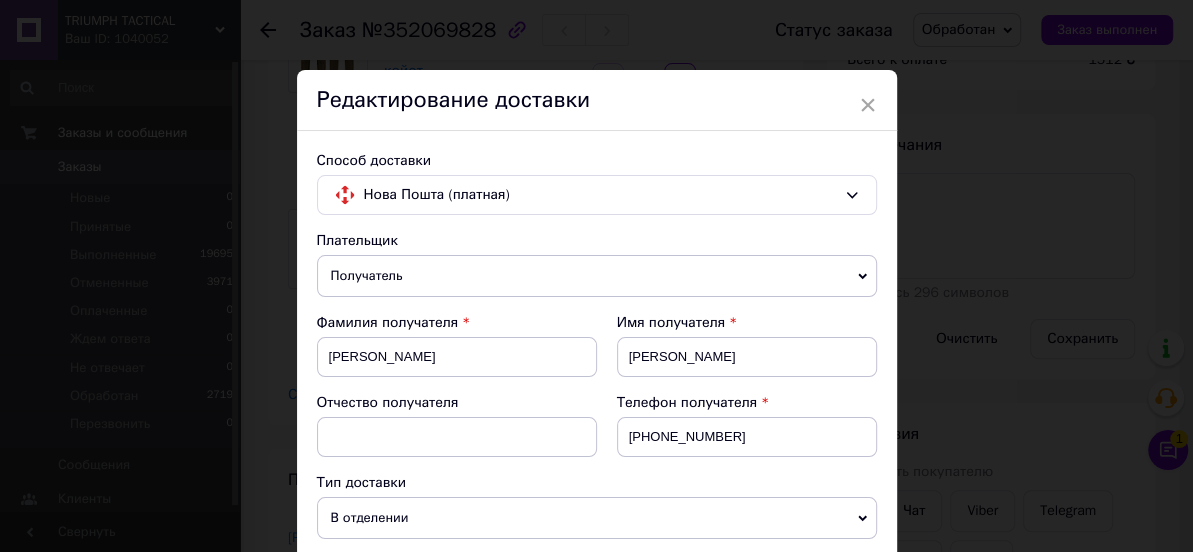 scroll, scrollTop: 482, scrollLeft: 0, axis: vertical 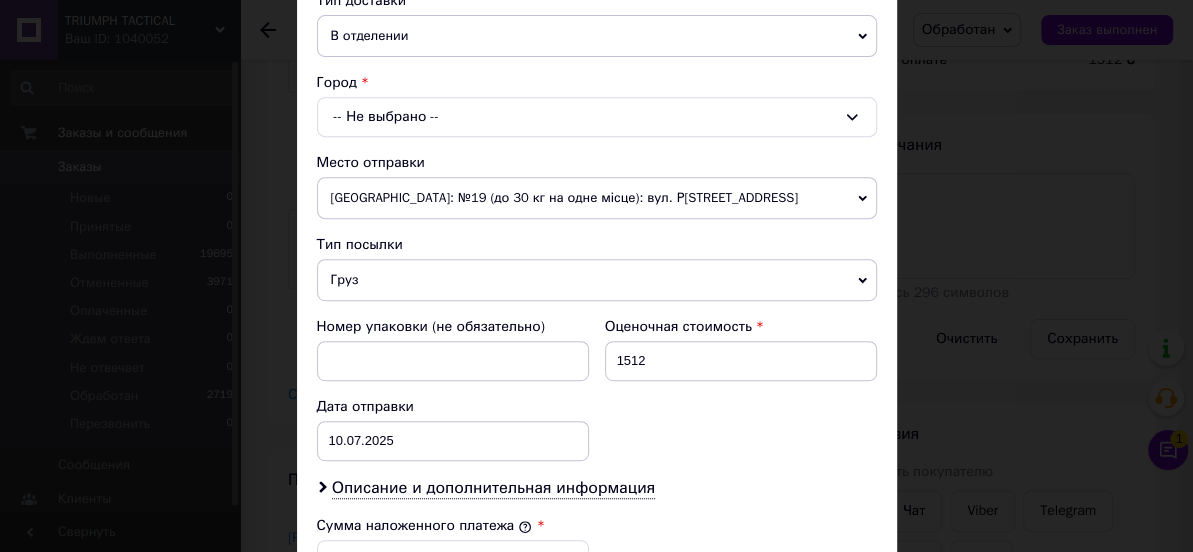 click on "-- Не выбрано --" at bounding box center (597, 117) 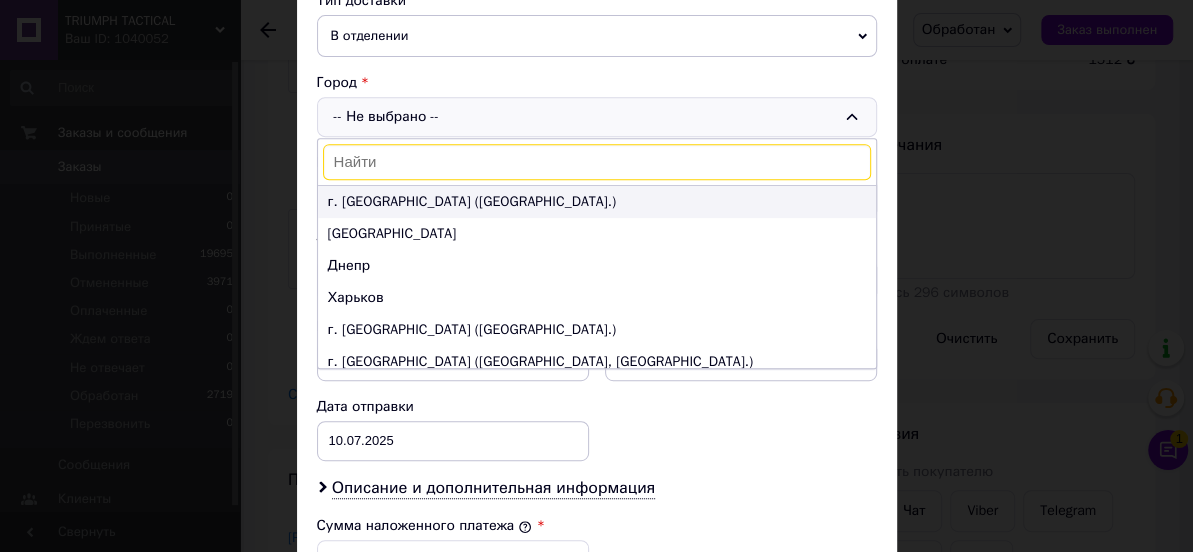 click on "г. [GEOGRAPHIC_DATA] ([GEOGRAPHIC_DATA].)" at bounding box center (597, 202) 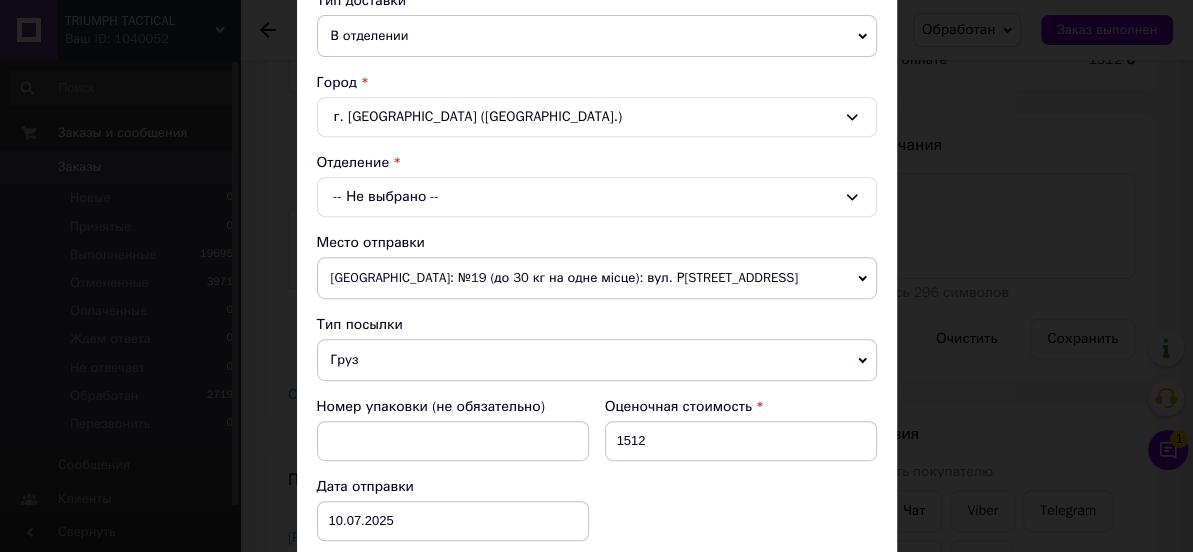 click on "-- Не выбрано --" at bounding box center (597, 197) 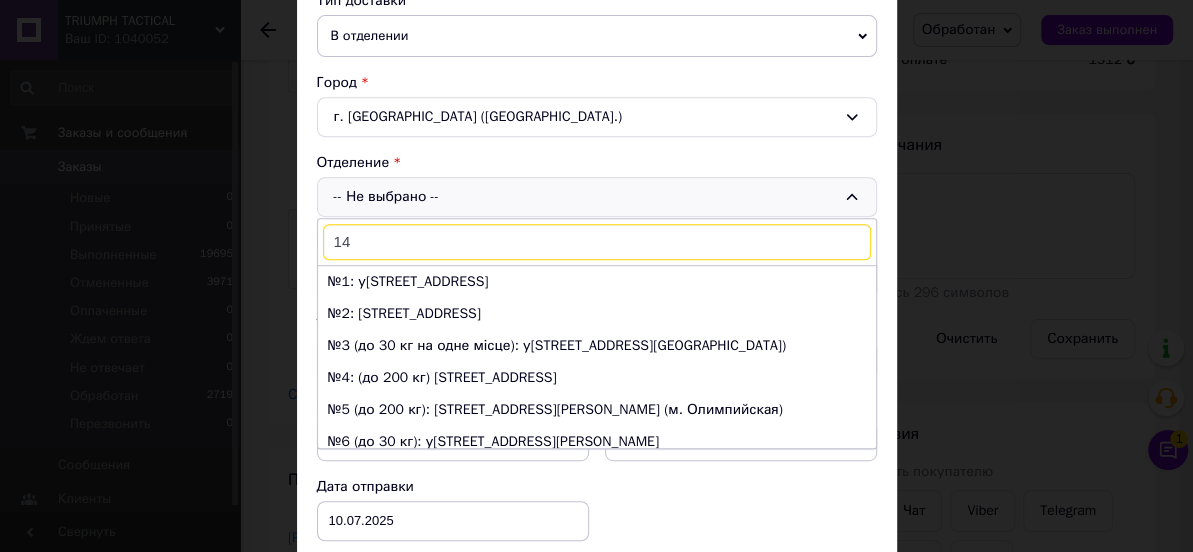 type on "146" 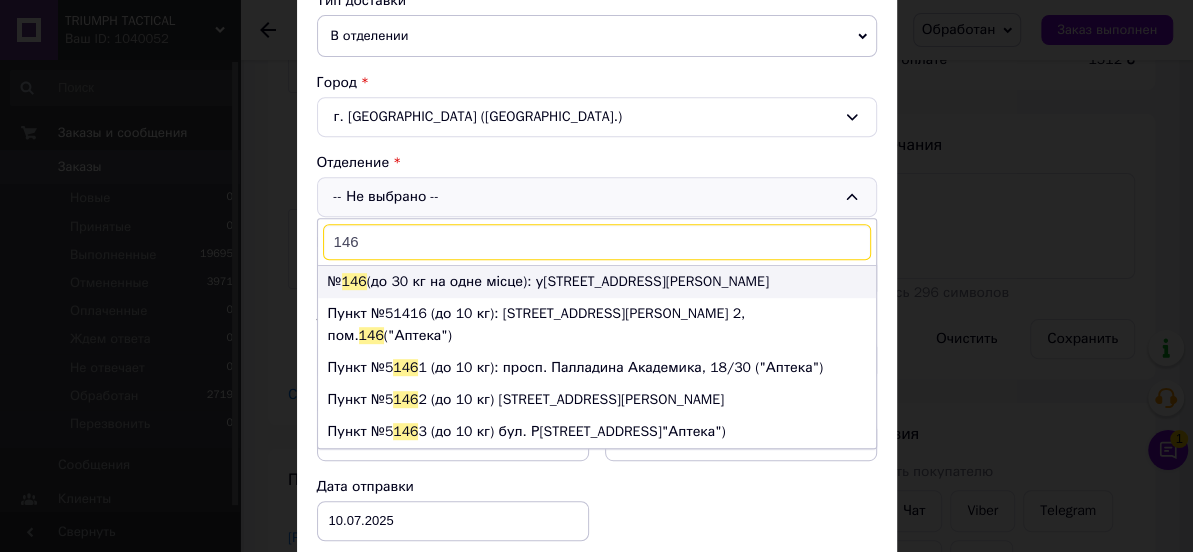 click on "№ 146  (до 30 кг на одне місце): у[STREET_ADDRESS][PERSON_NAME]" at bounding box center (597, 282) 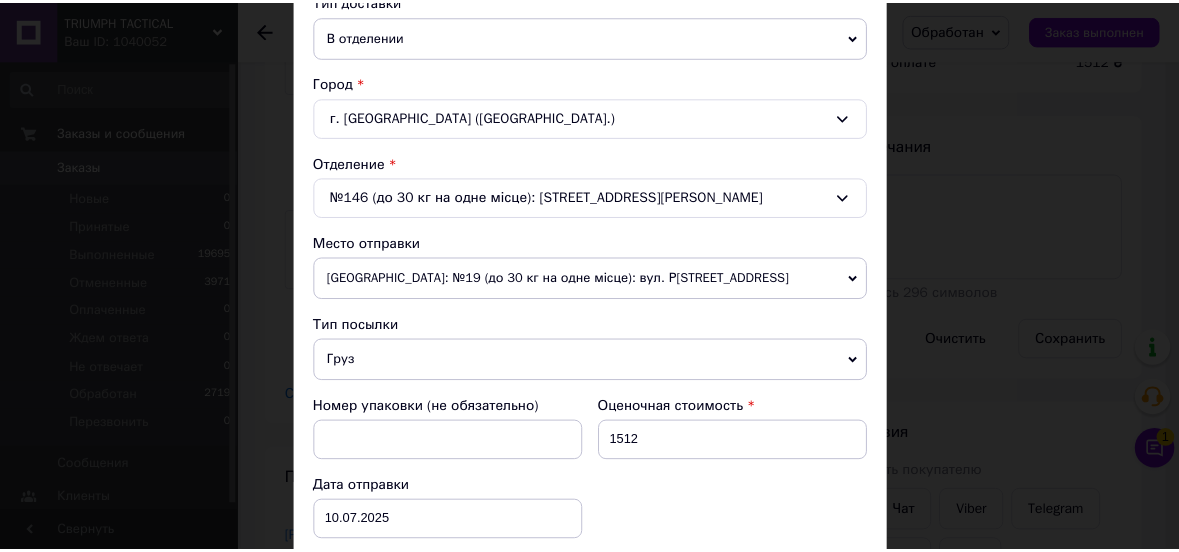 scroll, scrollTop: 965, scrollLeft: 0, axis: vertical 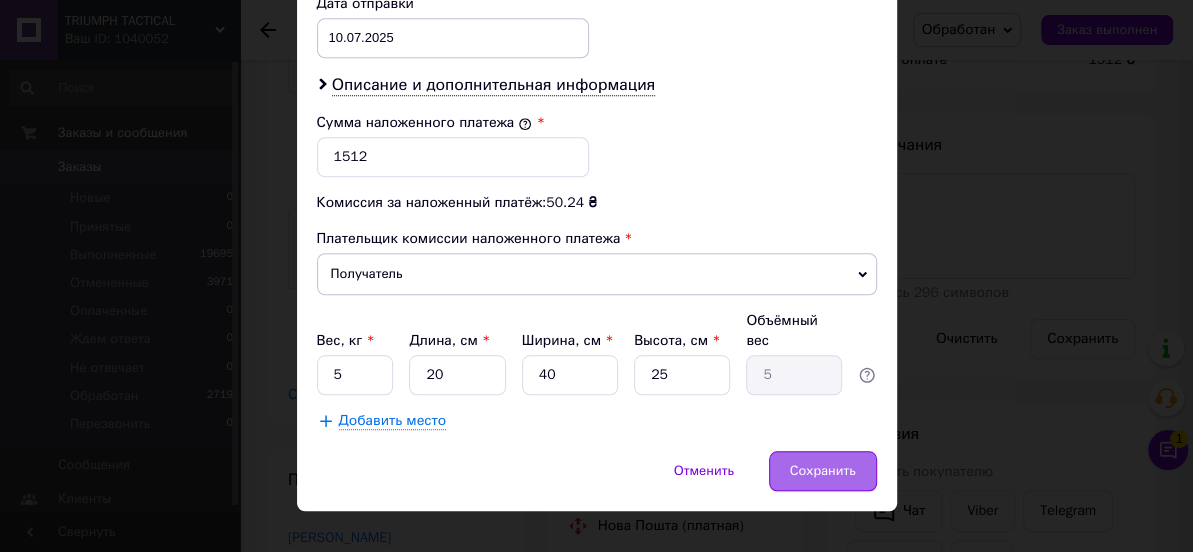 click on "Сохранить" at bounding box center (823, 471) 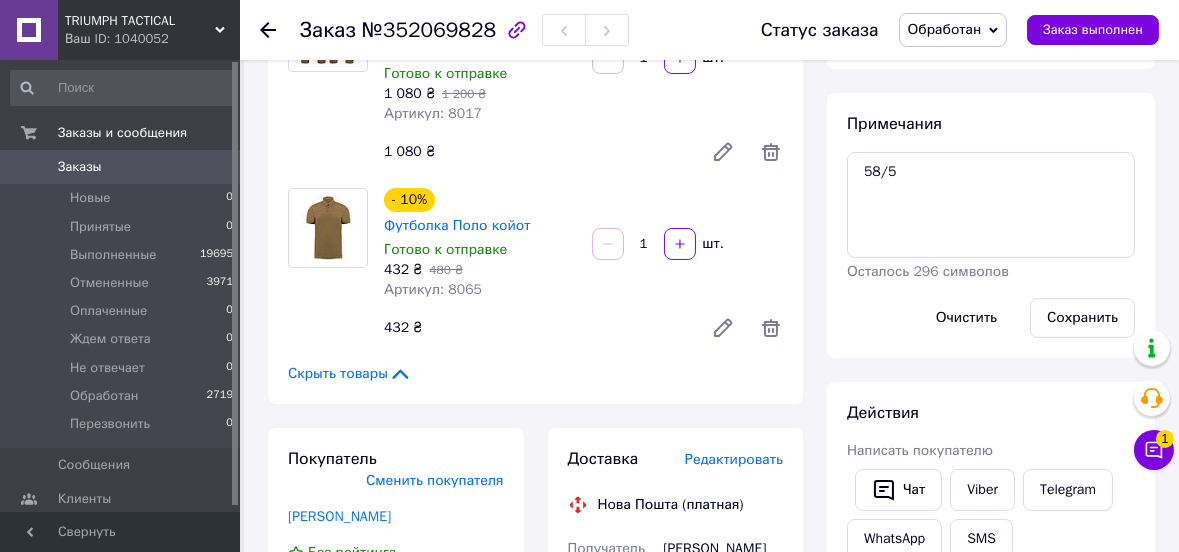 scroll, scrollTop: 254, scrollLeft: 0, axis: vertical 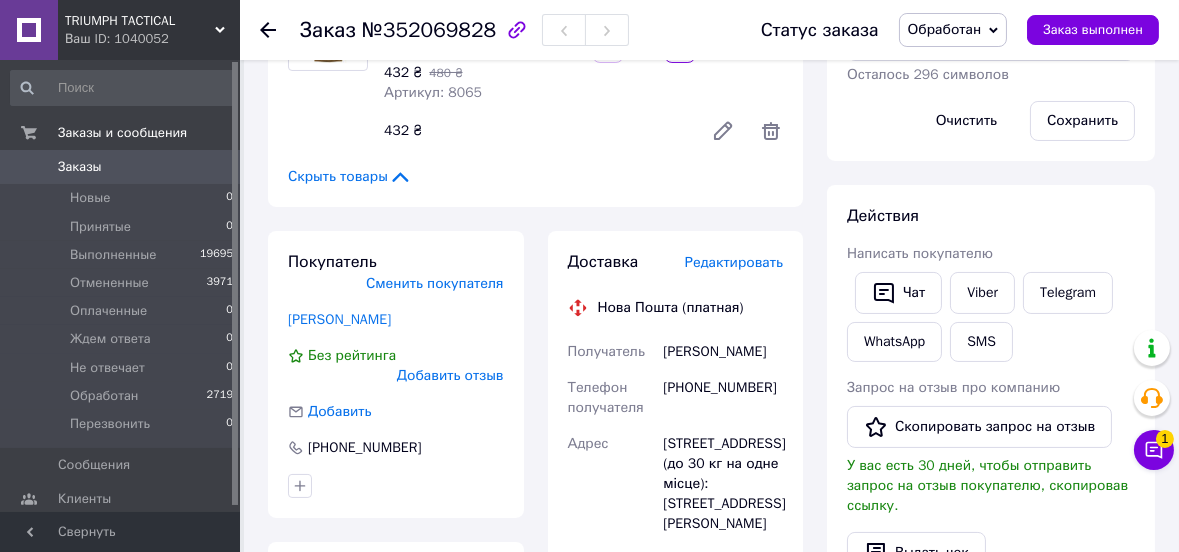 click on "Редактировать" at bounding box center (734, 262) 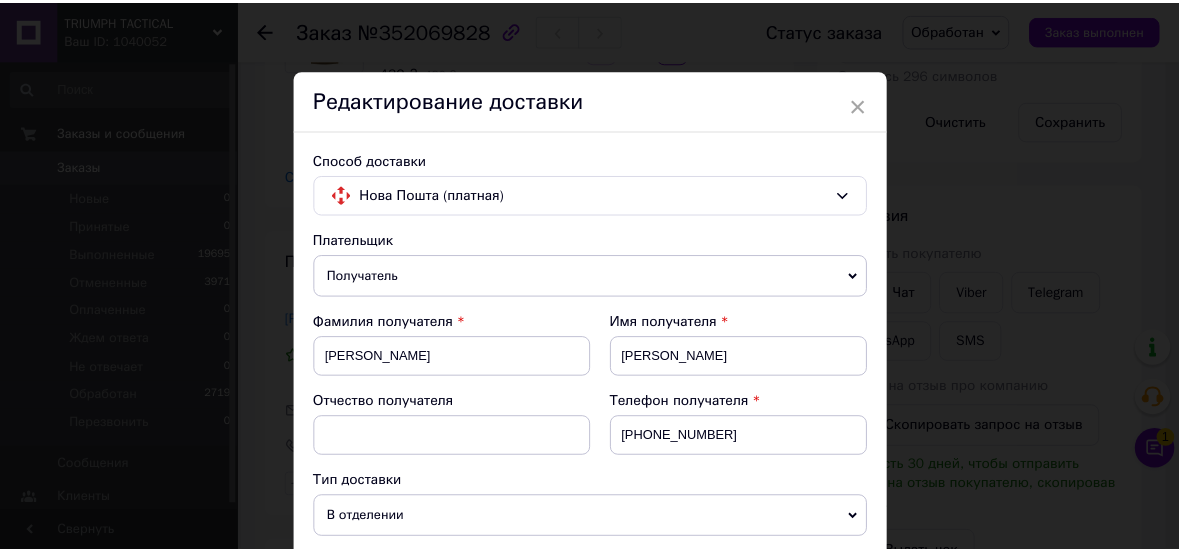 scroll, scrollTop: 482, scrollLeft: 0, axis: vertical 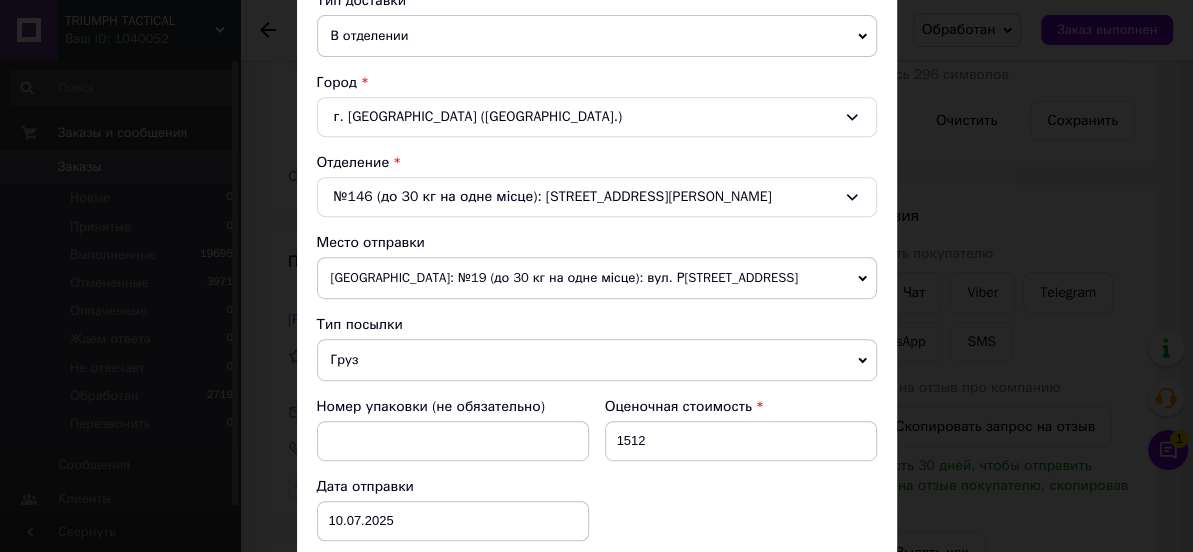 click on "× Редактирование доставки Способ доставки Нова Пошта (платная) Плательщик Получатель Отправитель Фамилия получателя [PERSON_NAME] Имя получателя [PERSON_NAME] Отчество получателя Телефон получателя [PHONE_NUMBER] Тип доставки В отделении Курьером В почтомате Город г. [GEOGRAPHIC_DATA] ([GEOGRAPHIC_DATA].) Отделение №146 (до 30 кг на одне місце): [STREET_ADDRESS][PERSON_NAME] Место отправки [GEOGRAPHIC_DATA]: №19 (до 30 кг на одне місце): вул. Радісна, 9 Нет совпадений. Попробуйте изменить условия поиска Добавить еще место отправки Тип посылки Груз Документы Номер упаковки (не обязательно) Оценочная стоимость 1512 [DATE]" at bounding box center (596, 276) 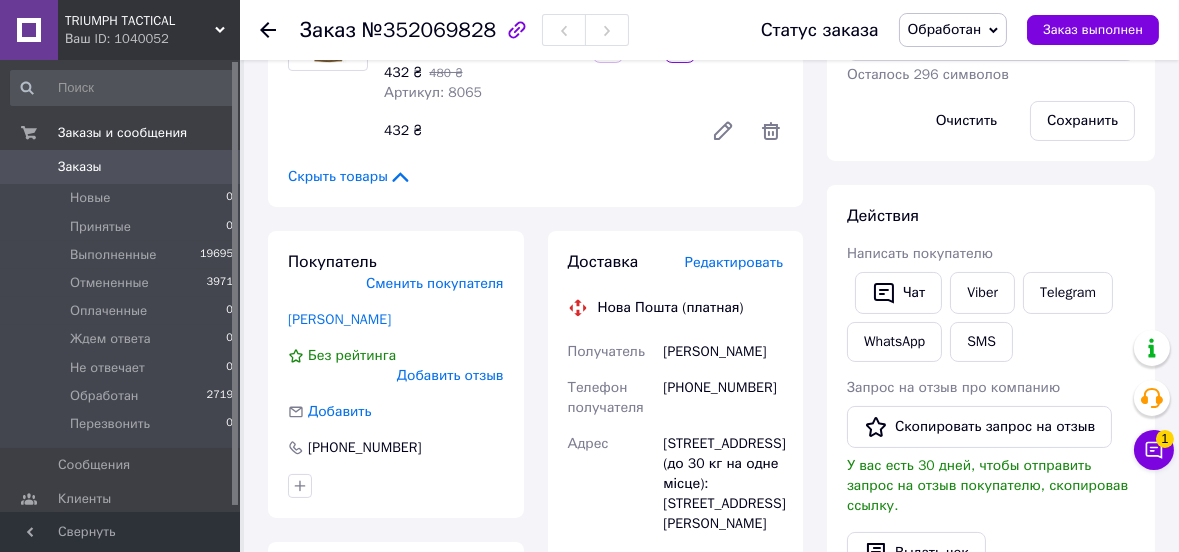 click on "Заказы" at bounding box center [80, 167] 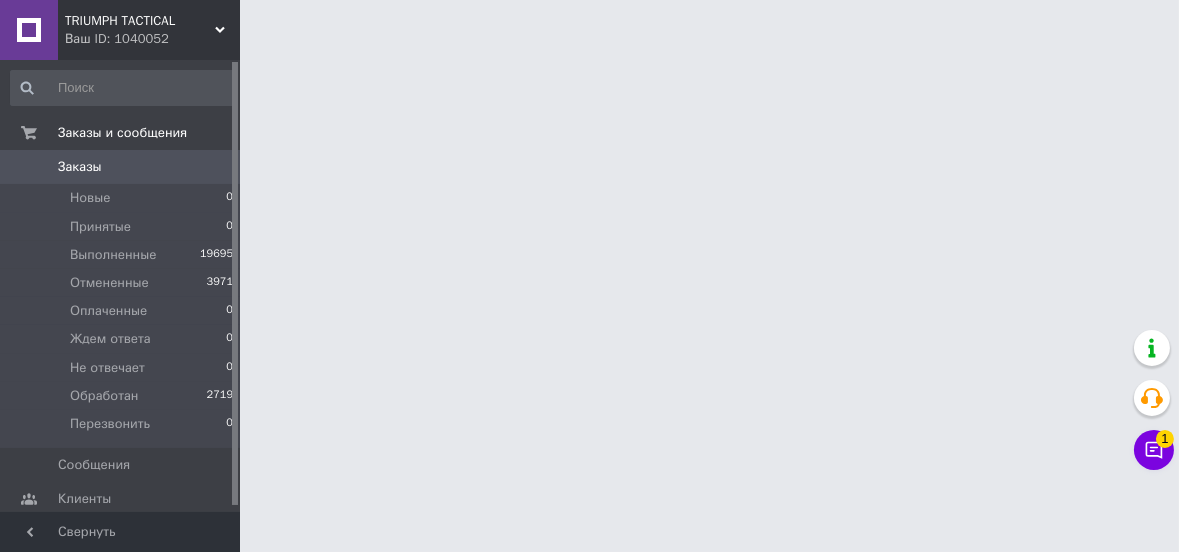 scroll, scrollTop: 0, scrollLeft: 0, axis: both 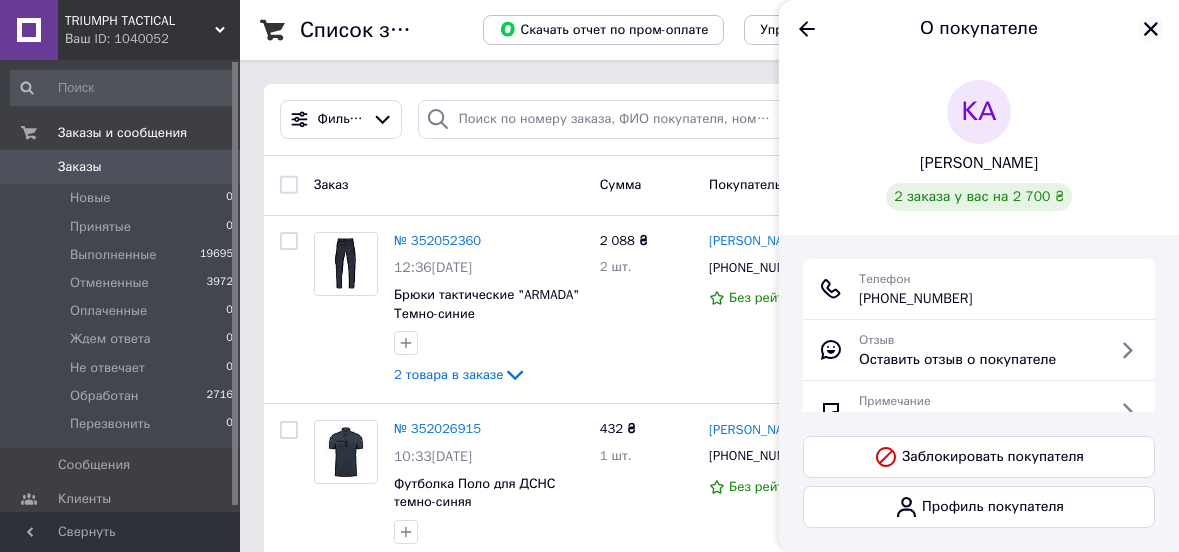 click 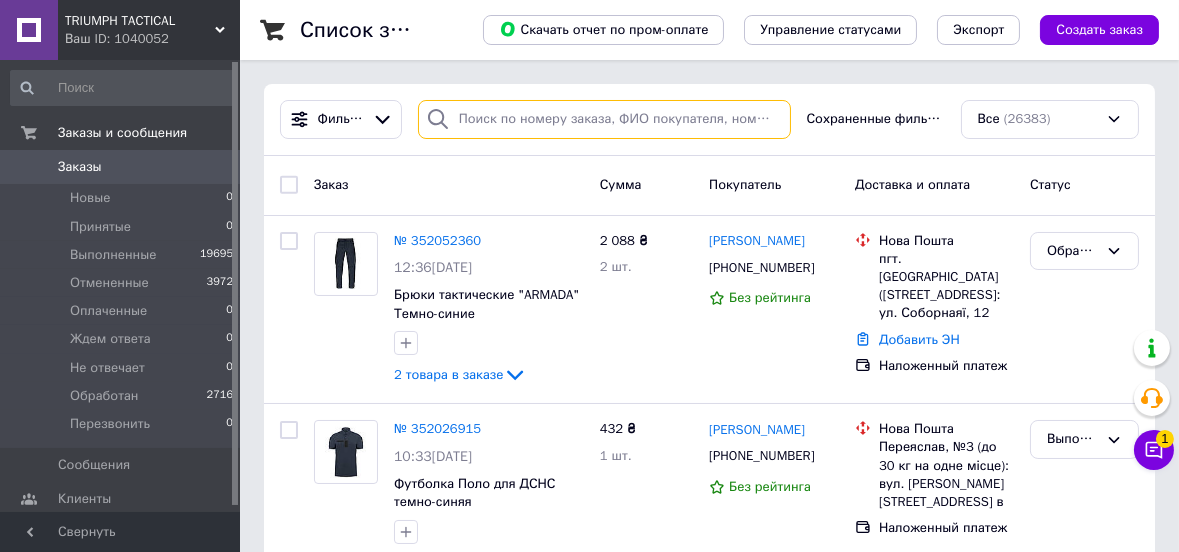 click at bounding box center (604, 119) 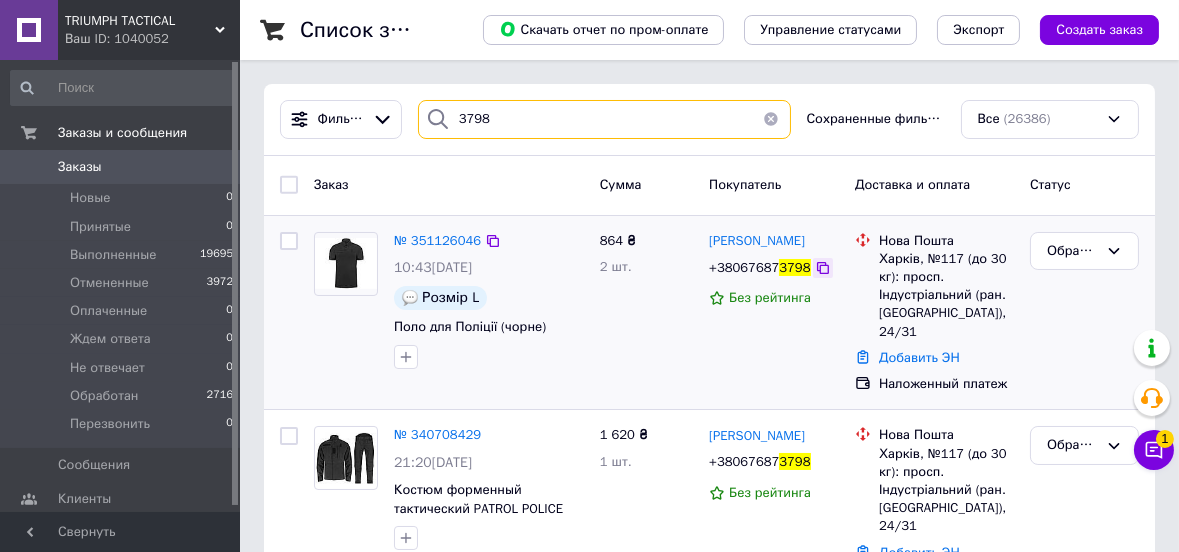 type on "3798" 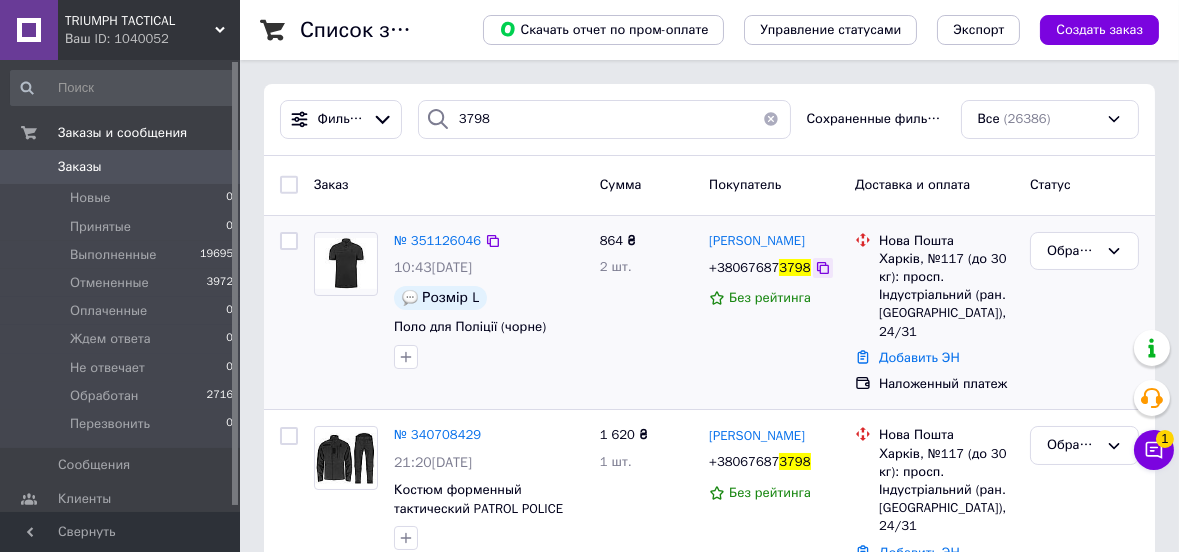 click 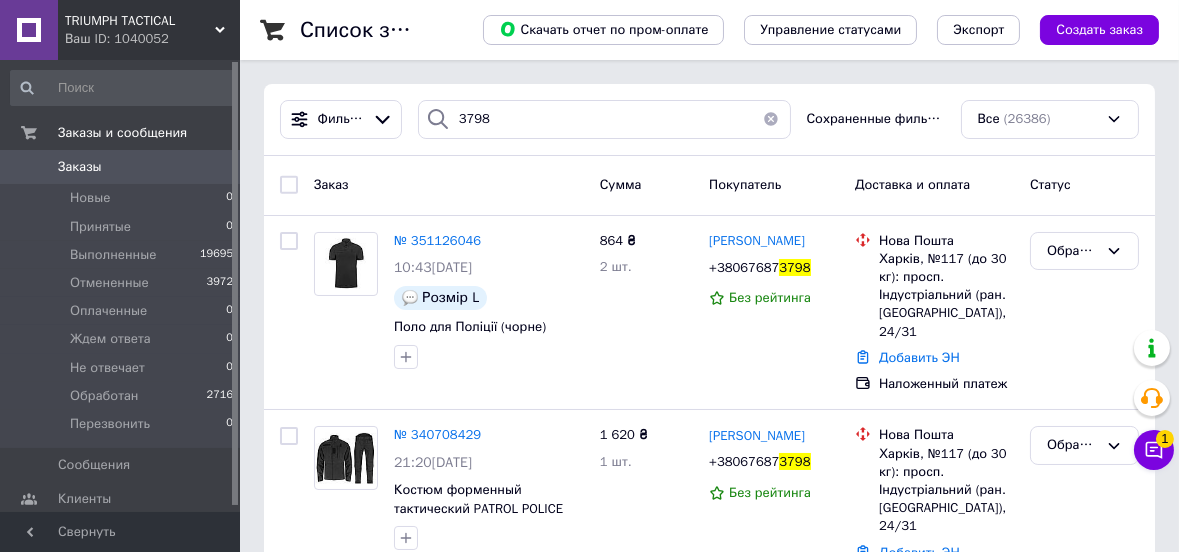 click on "Заказы 0" at bounding box center [122, 167] 